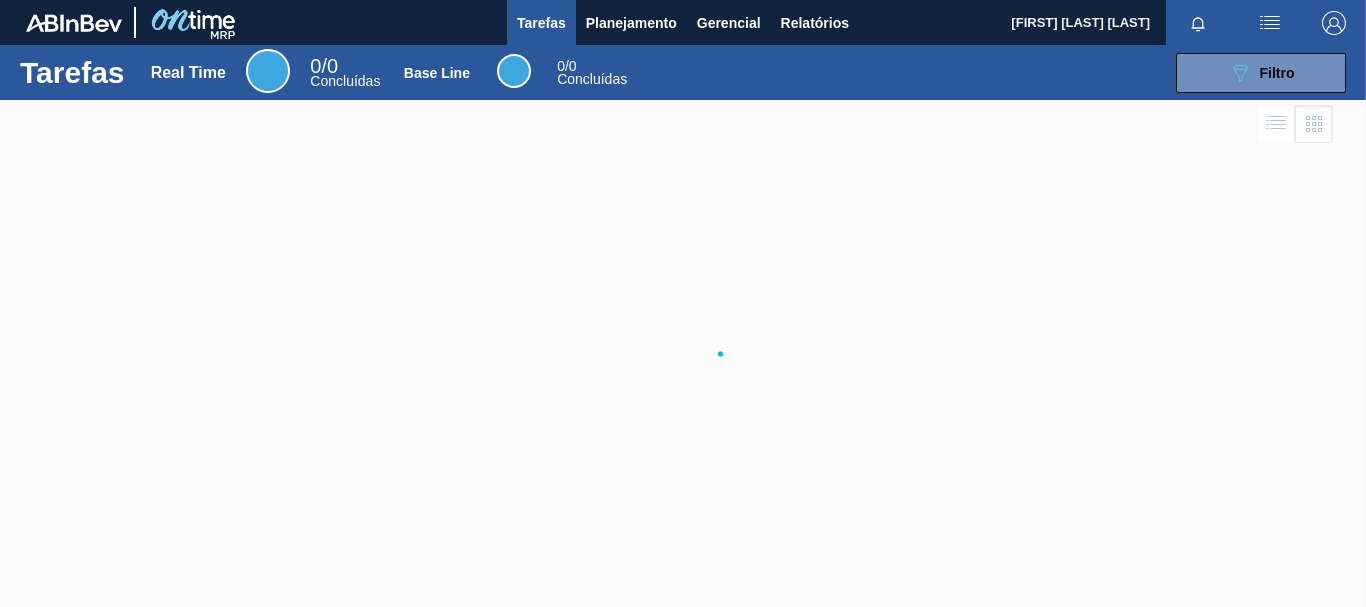 scroll, scrollTop: 0, scrollLeft: 0, axis: both 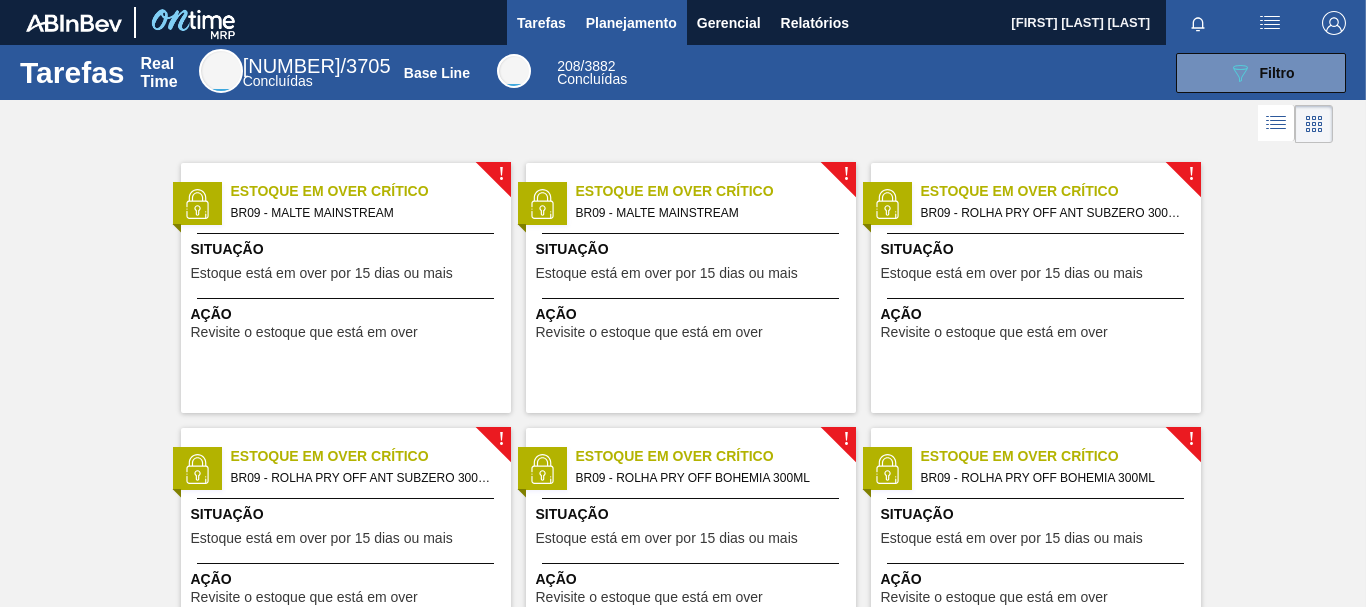 click on "Planejamento" at bounding box center (631, 23) 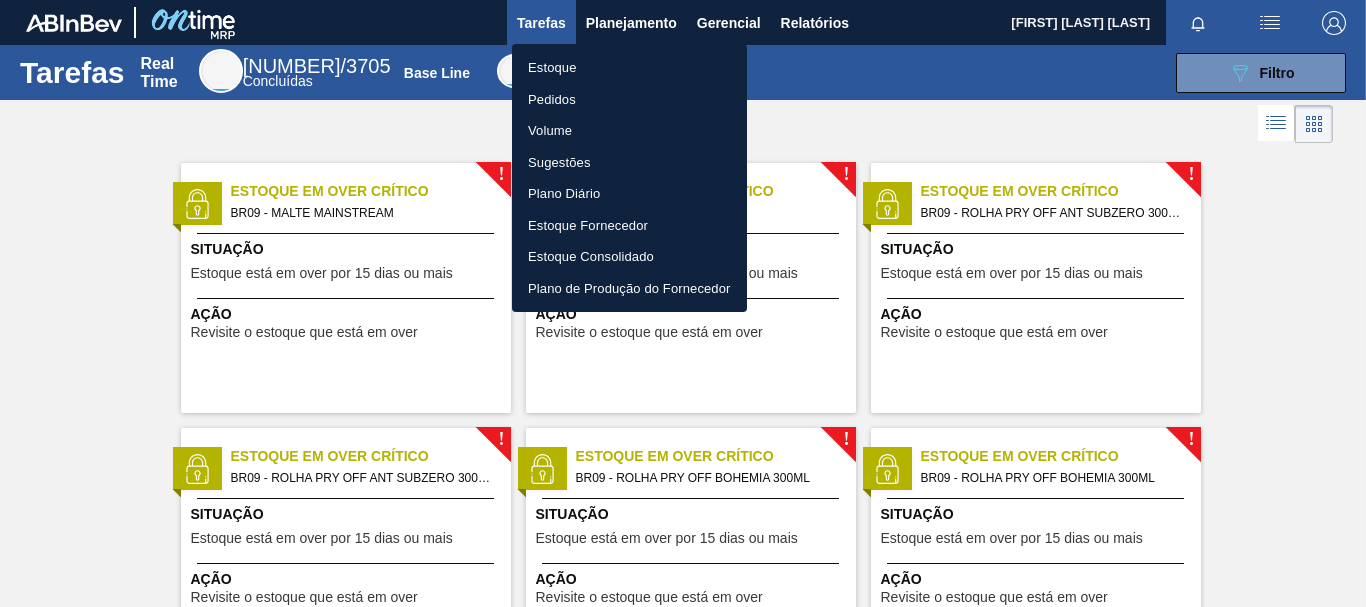 click on "Estoque" at bounding box center [629, 68] 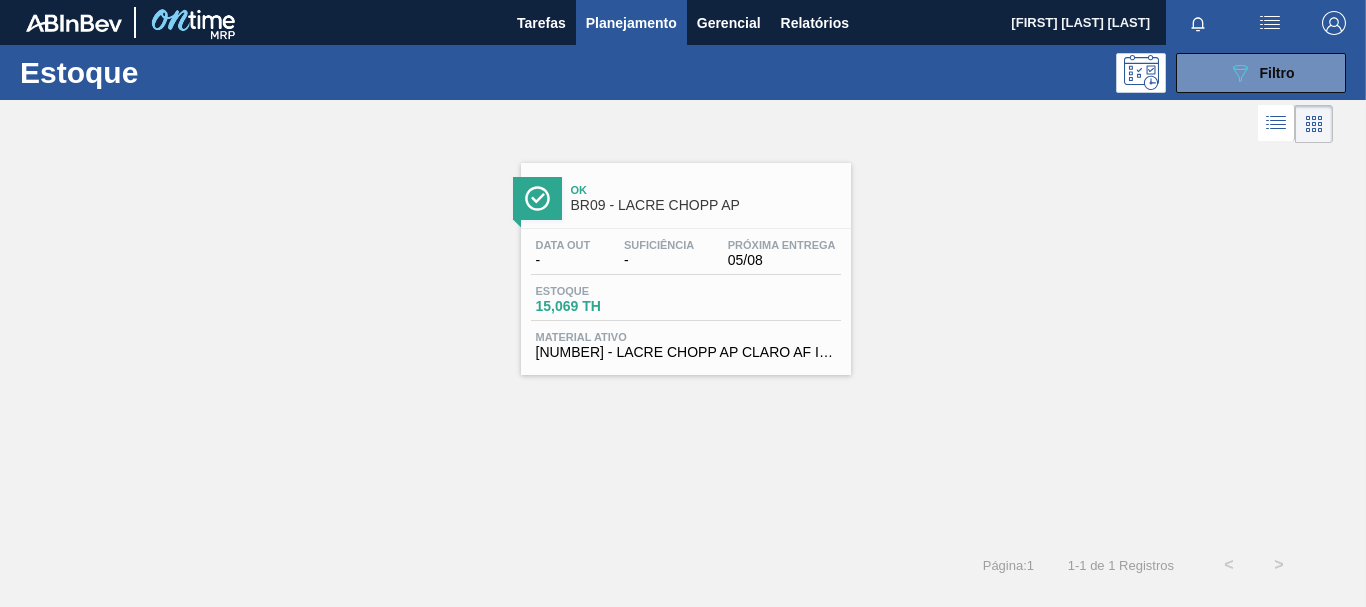 click on "Ok" at bounding box center (706, 190) 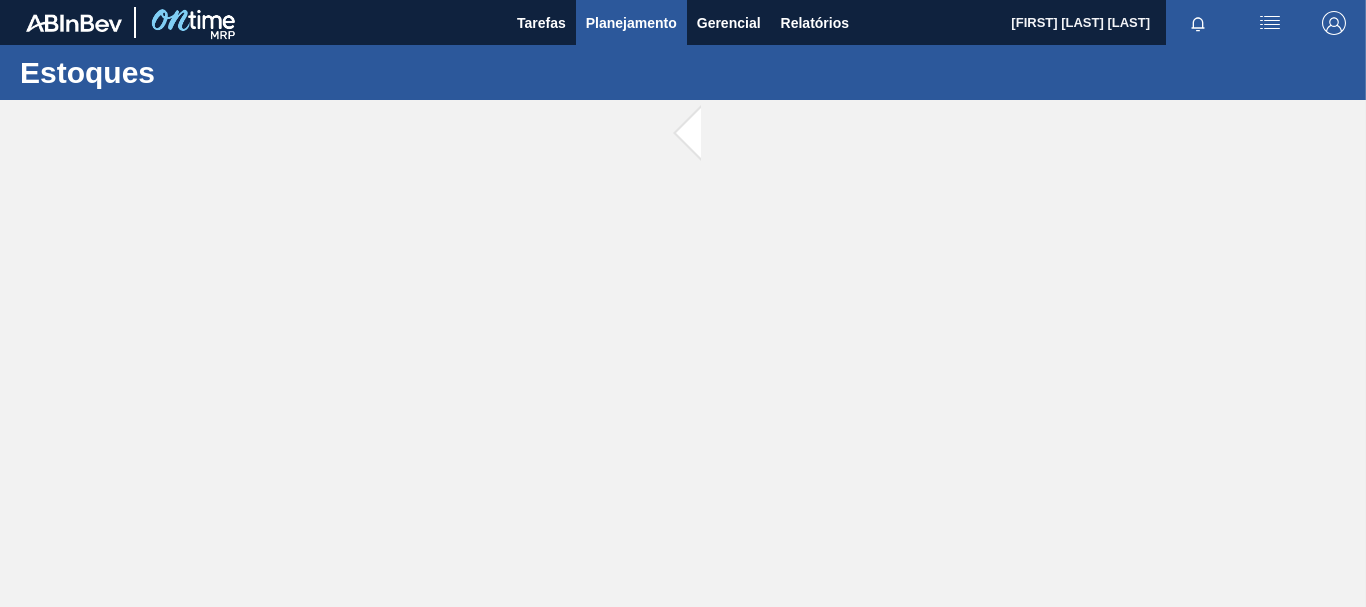 click on "Planejamento" at bounding box center (631, 23) 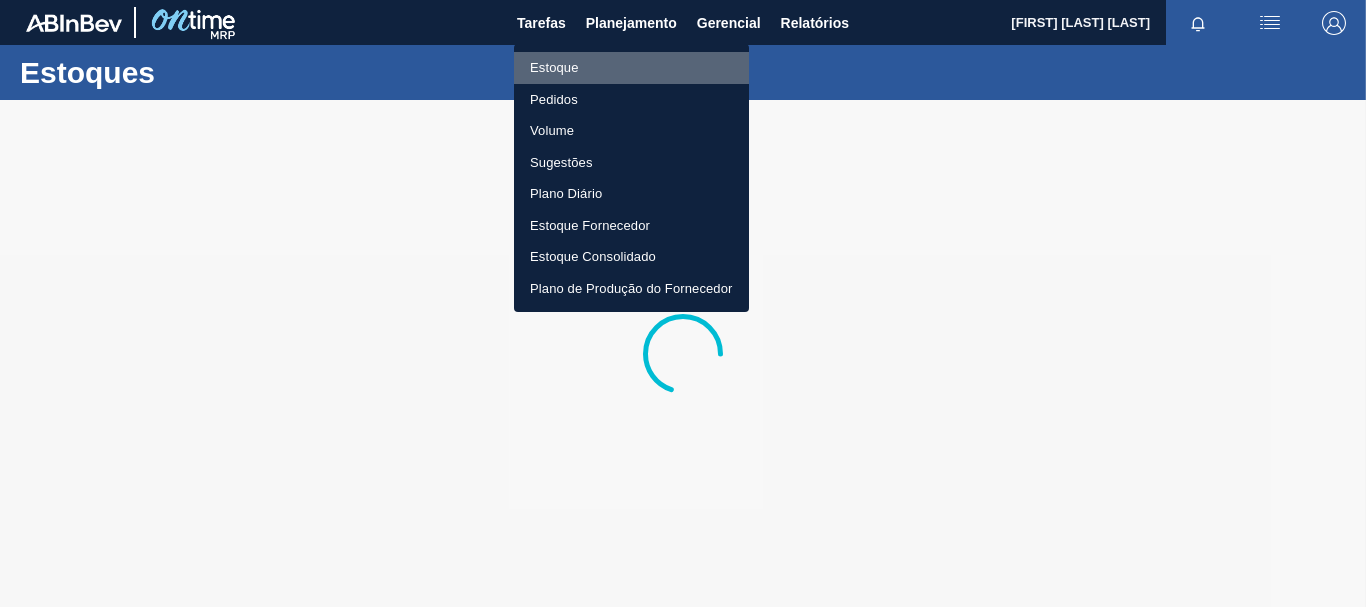 click on "Estoque" at bounding box center (631, 68) 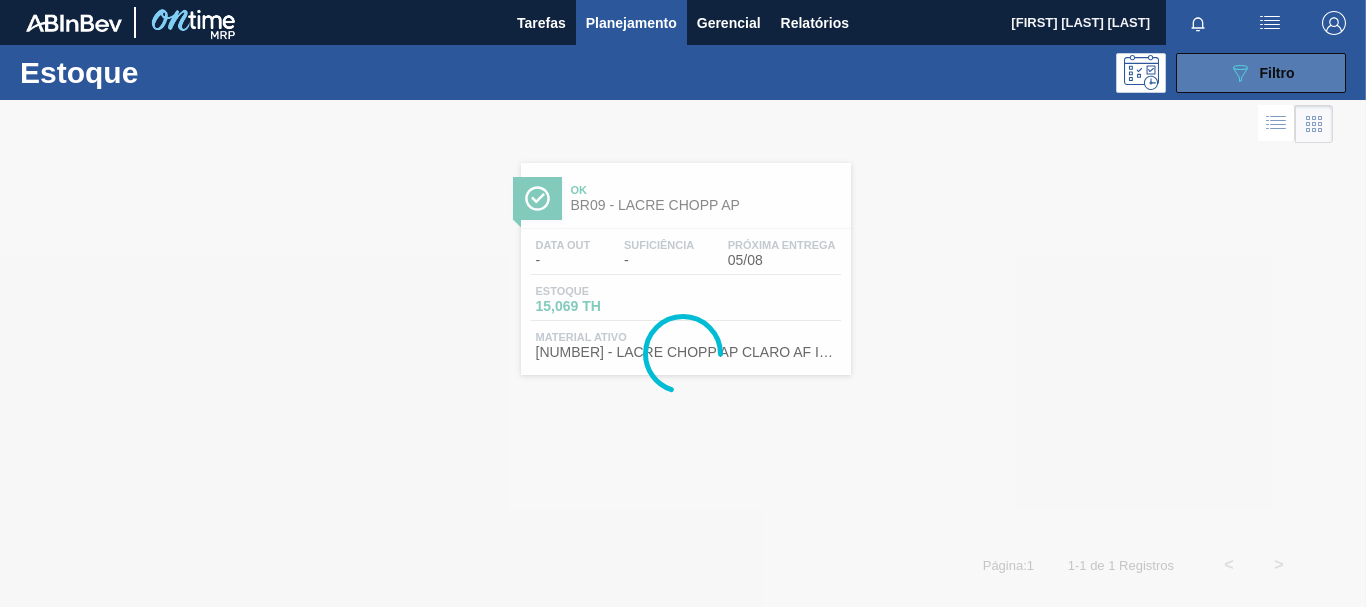 click on "Filtro" at bounding box center (1277, 73) 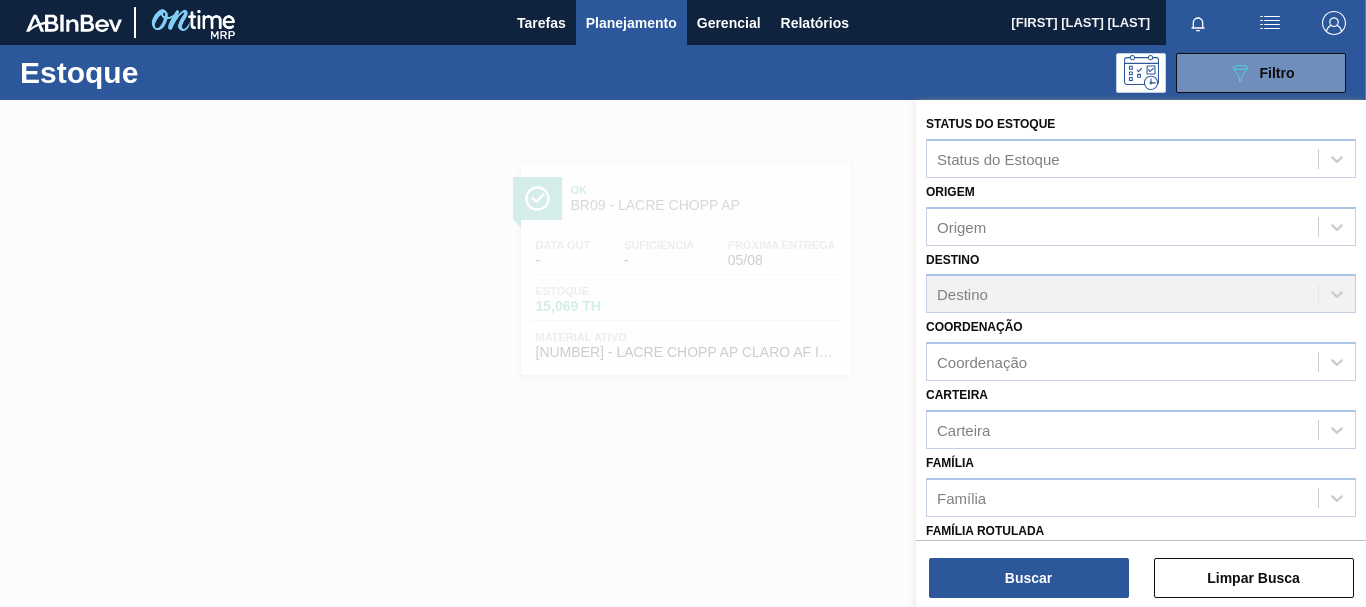 scroll, scrollTop: 378, scrollLeft: 0, axis: vertical 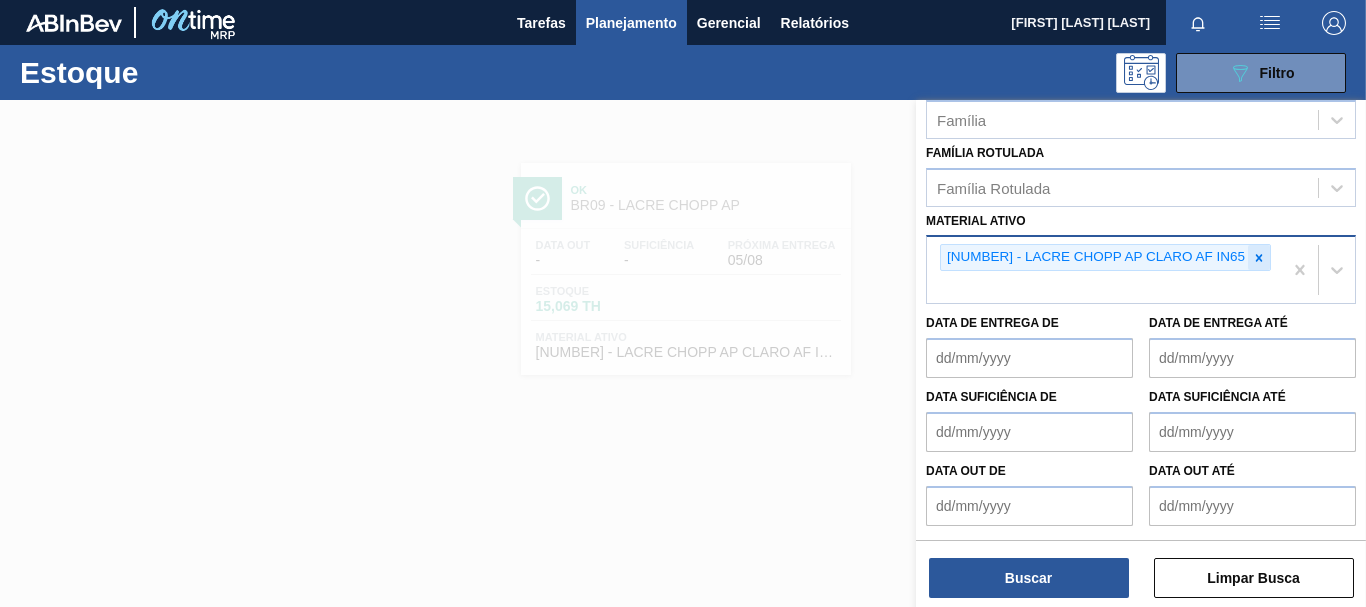 click 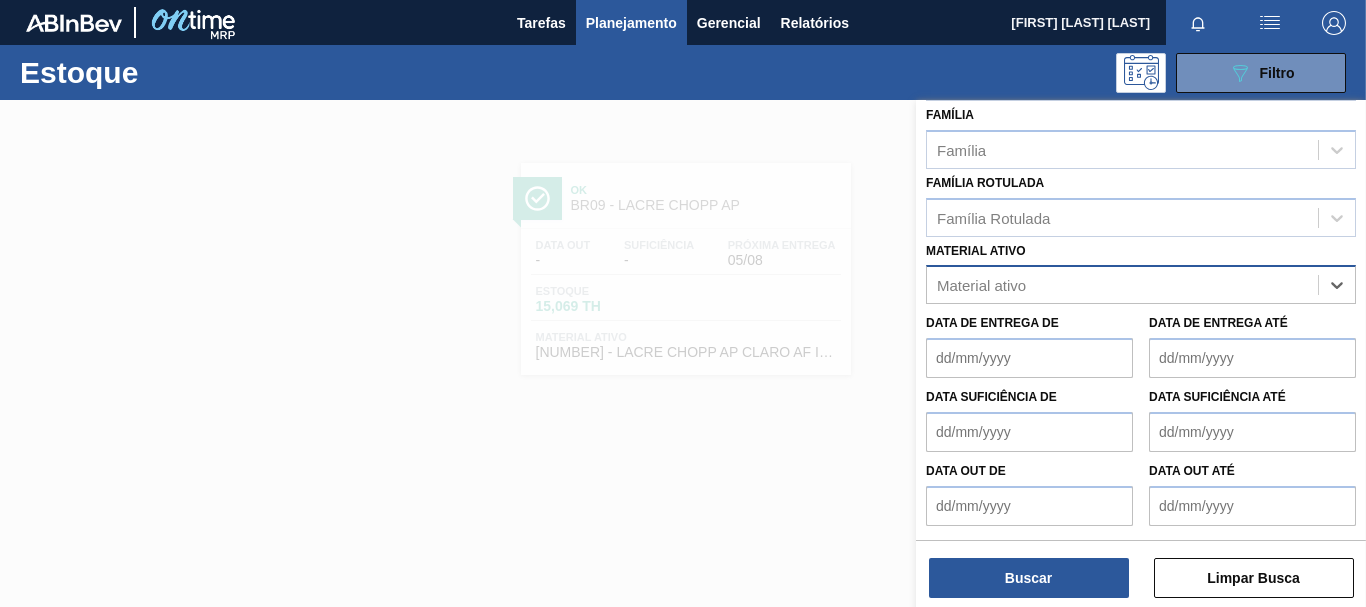 scroll, scrollTop: 348, scrollLeft: 0, axis: vertical 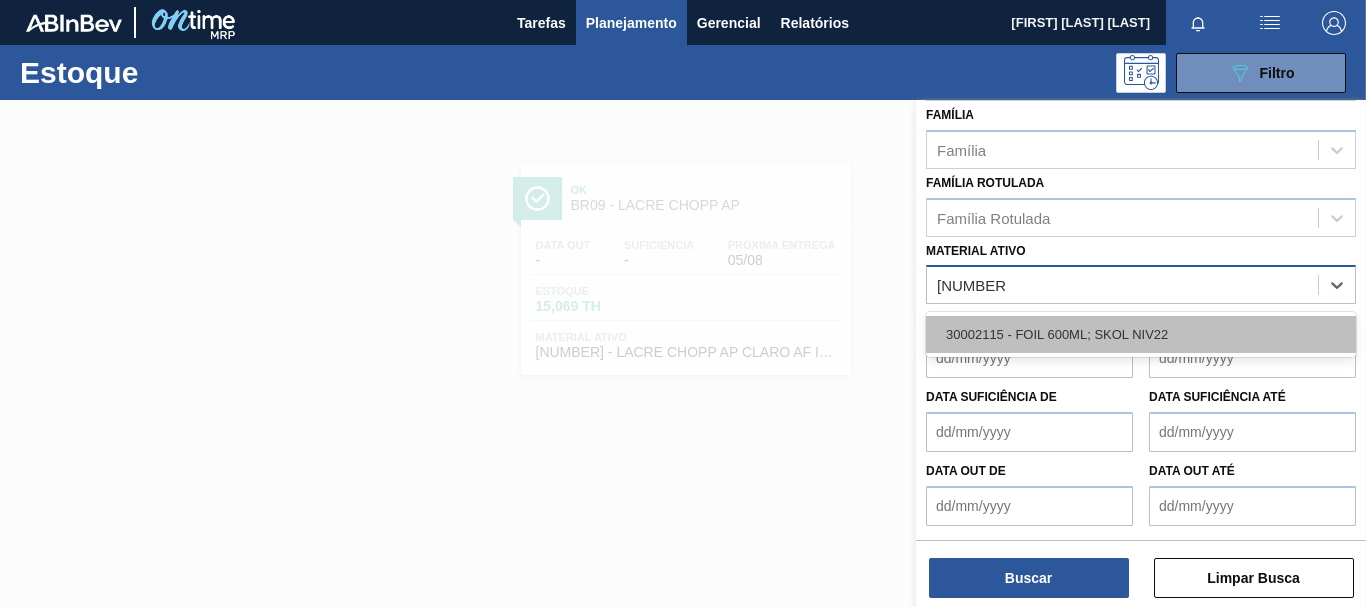 click on "30002115 - FOIL 600ML; SKOL NIV22" at bounding box center [1141, 334] 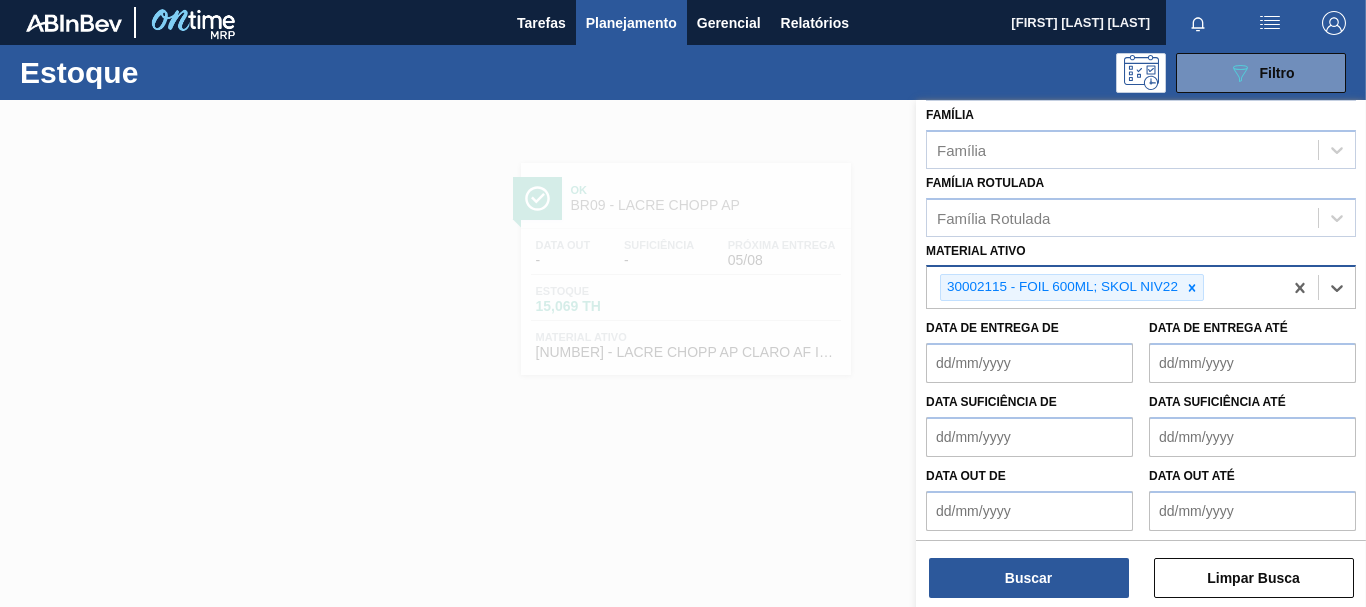 scroll, scrollTop: 353, scrollLeft: 0, axis: vertical 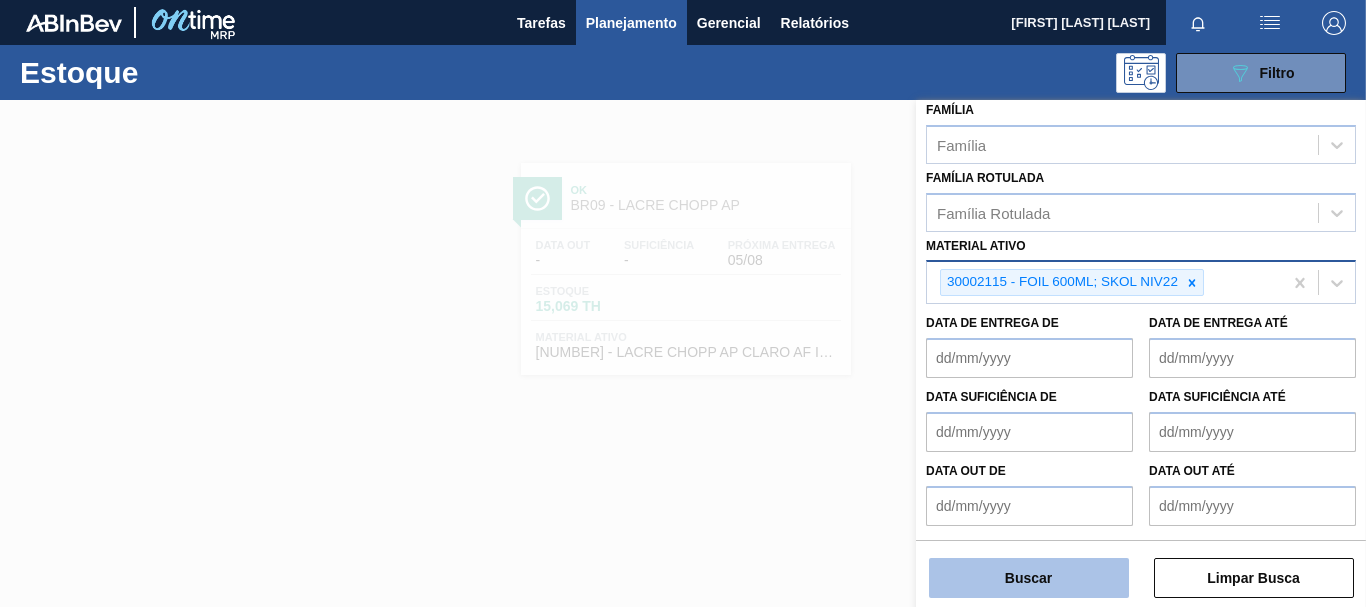 click on "Buscar" at bounding box center (1029, 578) 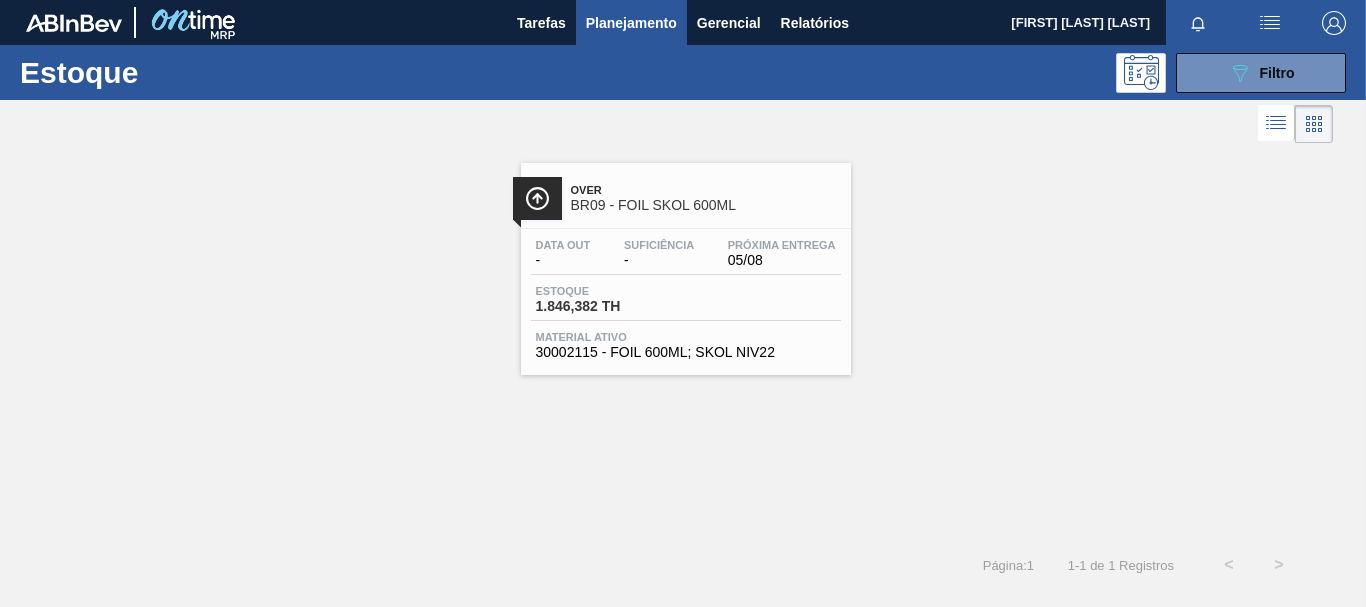 click on "Estoque" at bounding box center (606, 291) 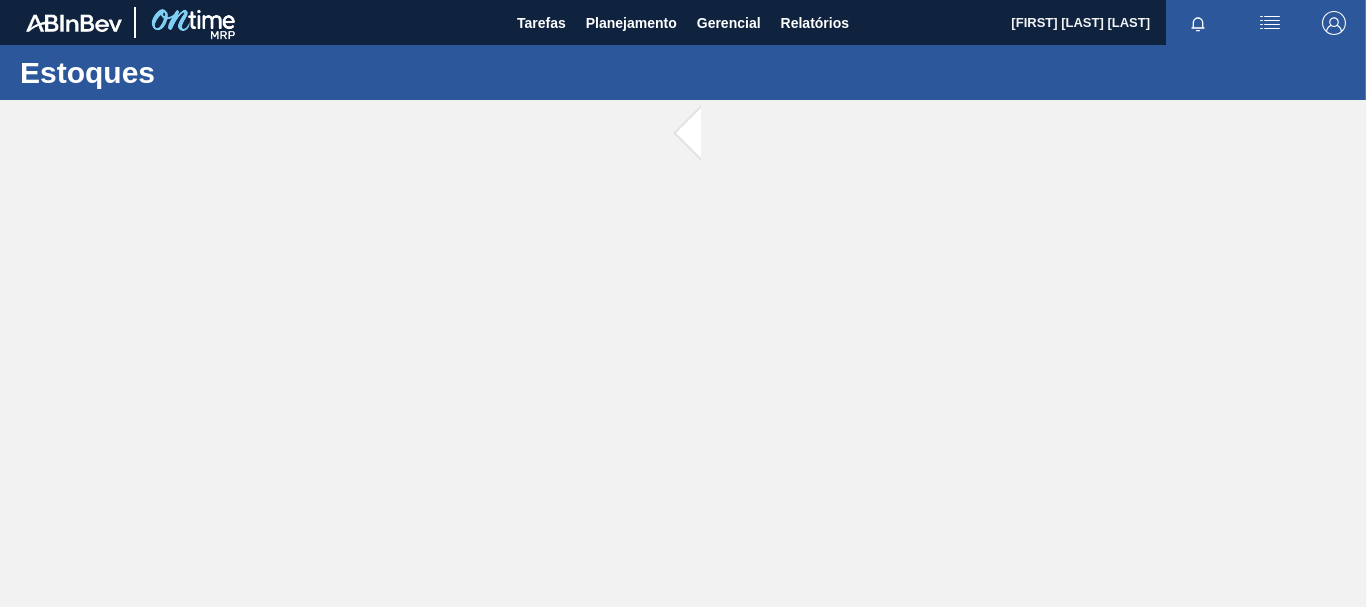 click at bounding box center [713, 134] 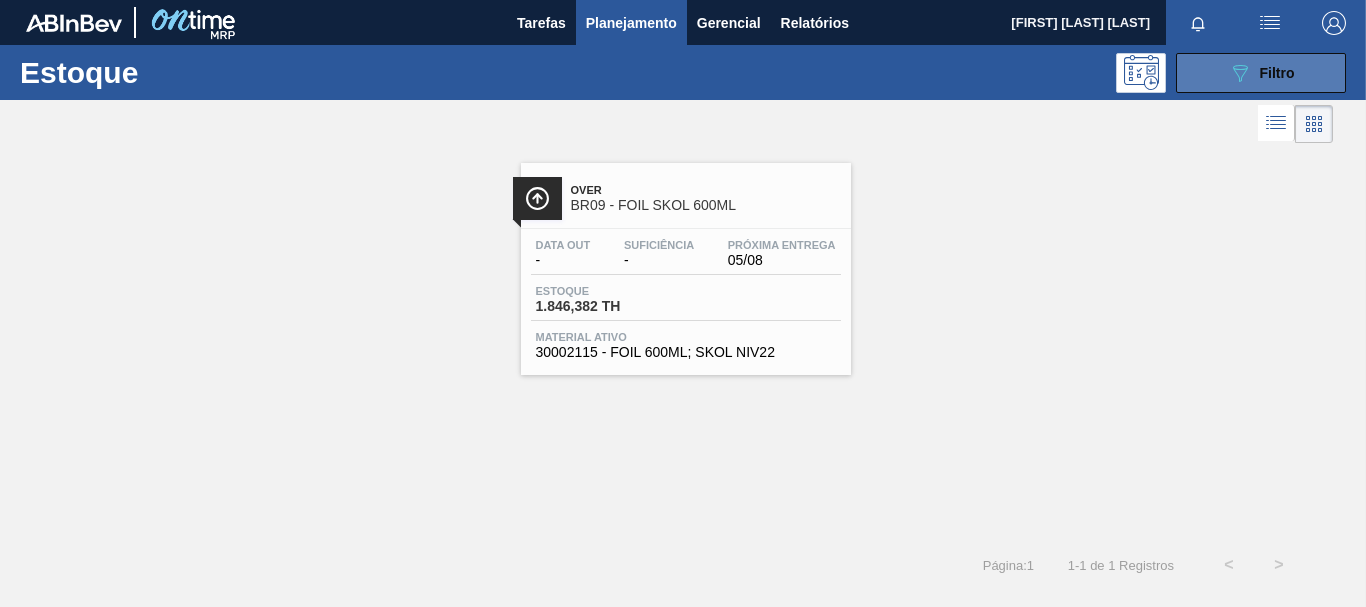 click on "089F7B8B-B2A5-4AFE-B5C0-19BA573D28AC" 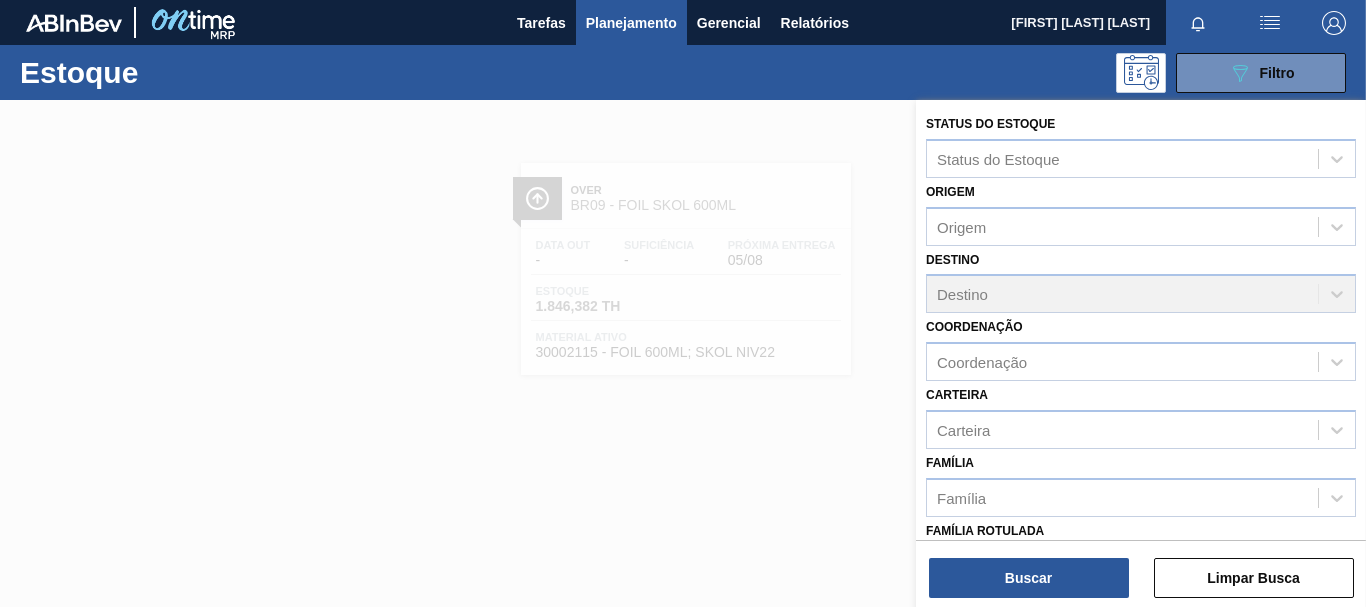 scroll, scrollTop: 353, scrollLeft: 0, axis: vertical 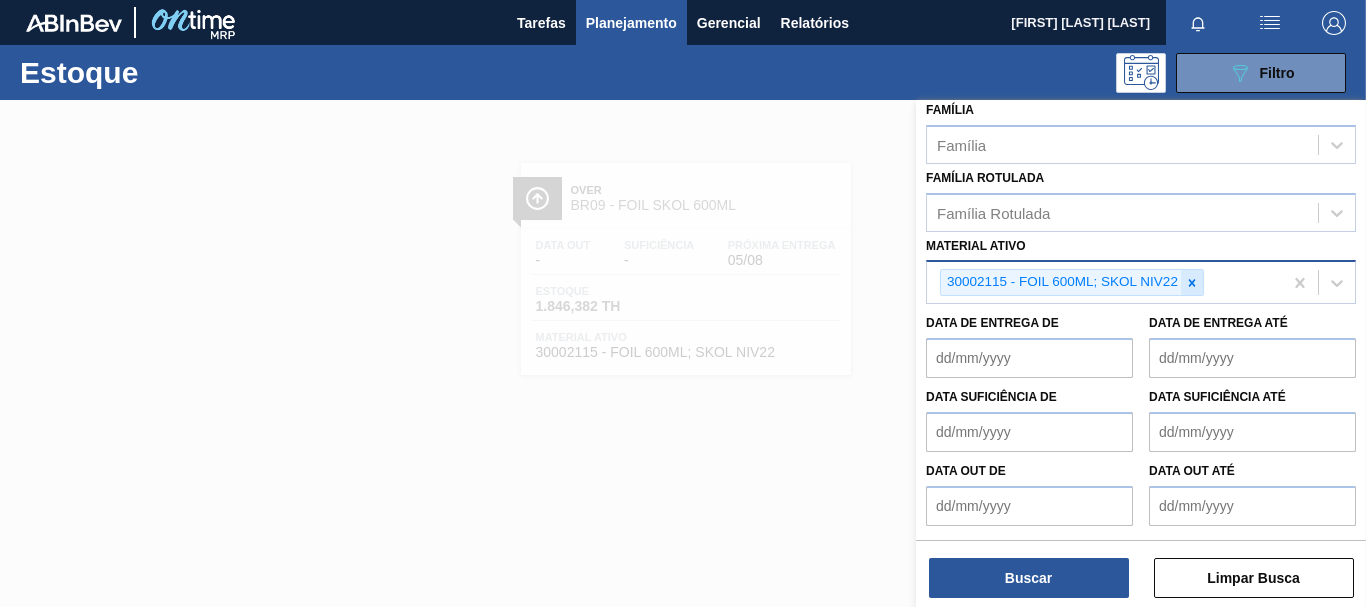 click 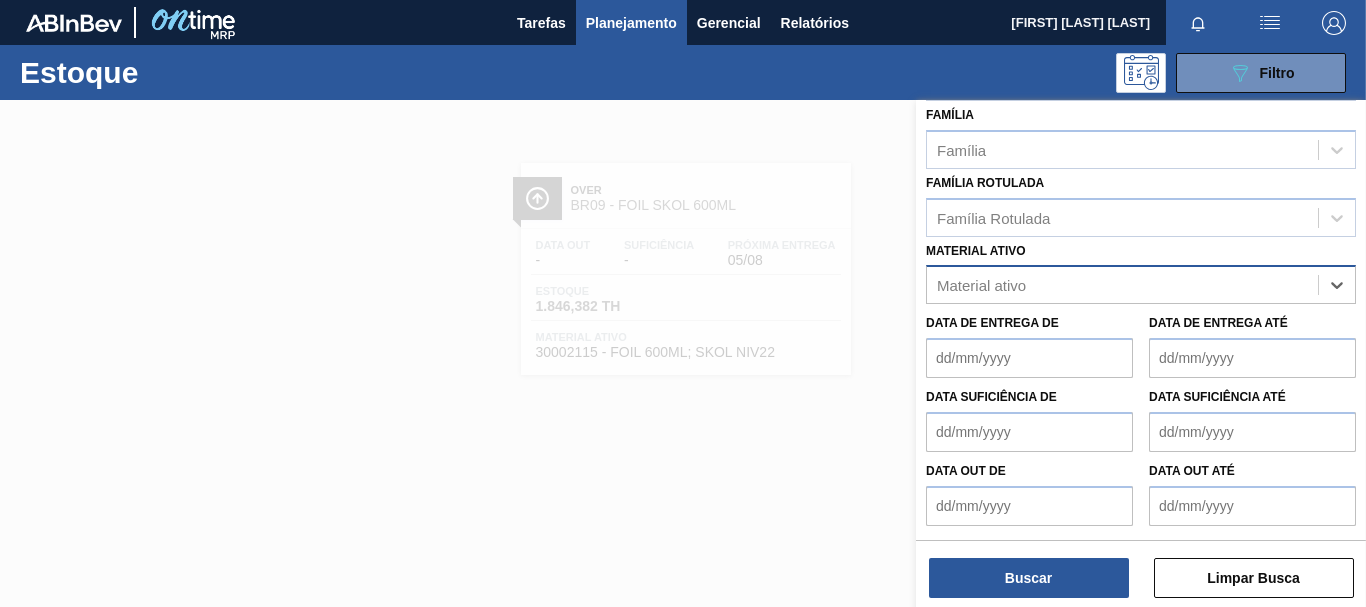 scroll, scrollTop: 348, scrollLeft: 0, axis: vertical 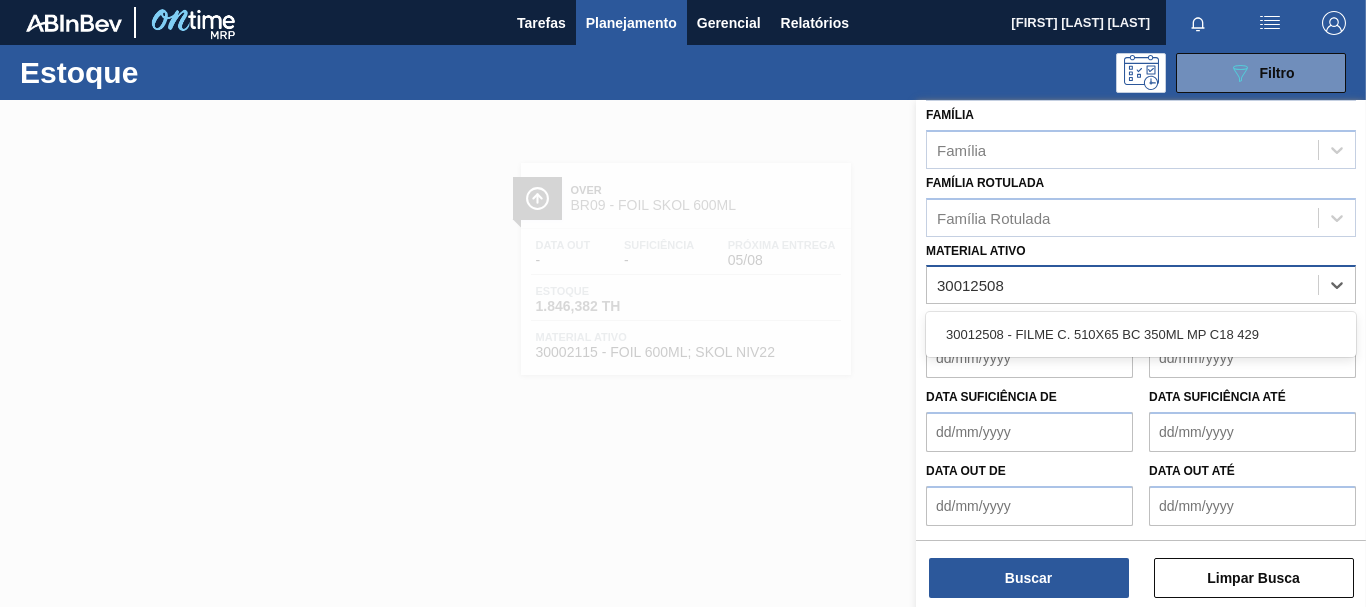 type on "30012508" 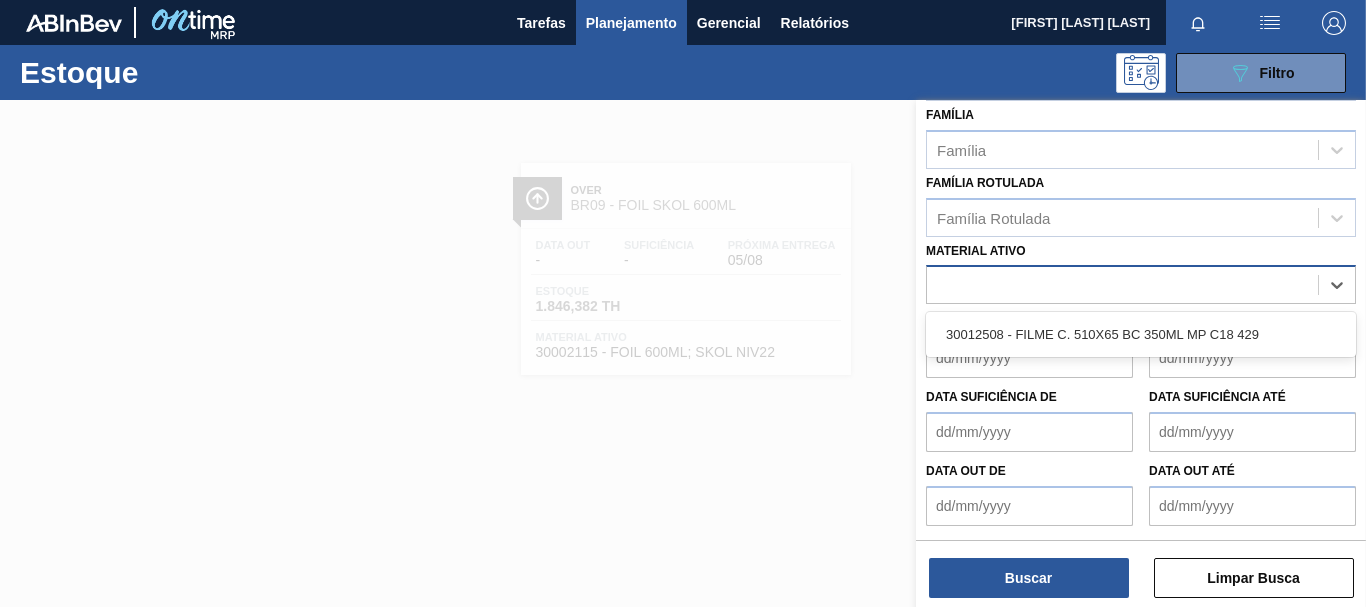 click on "Data de Entrega até" at bounding box center [1252, 358] 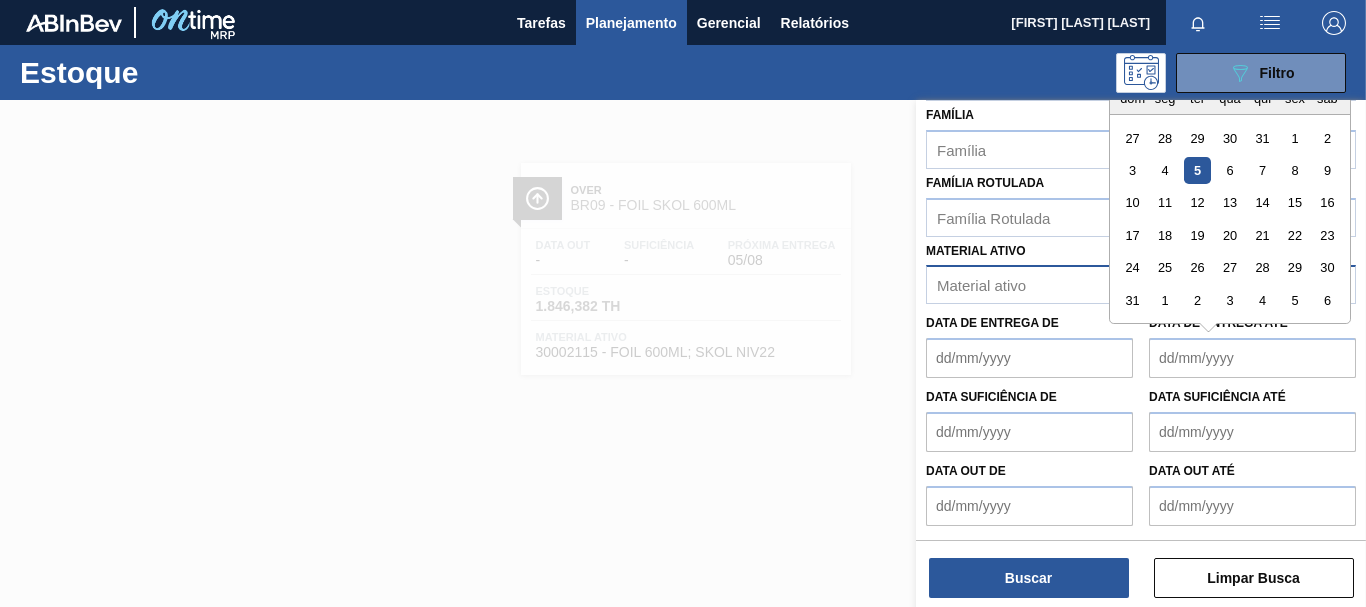 click on "Material ativo" at bounding box center [981, 285] 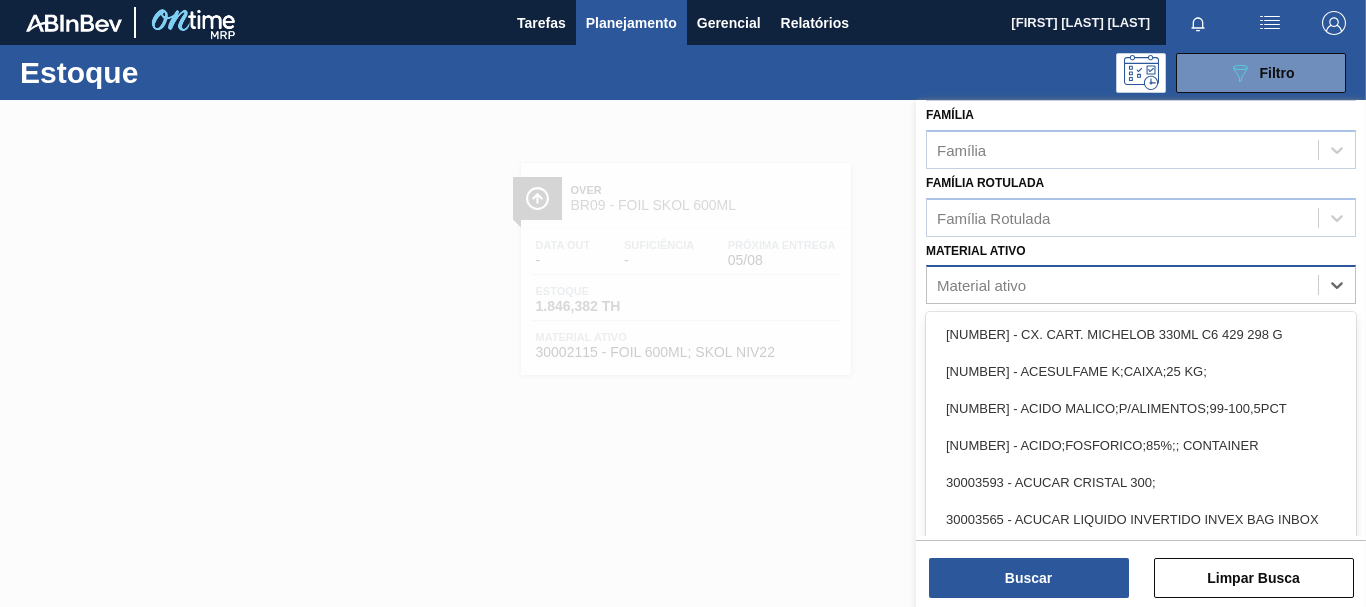 paste on "30012508" 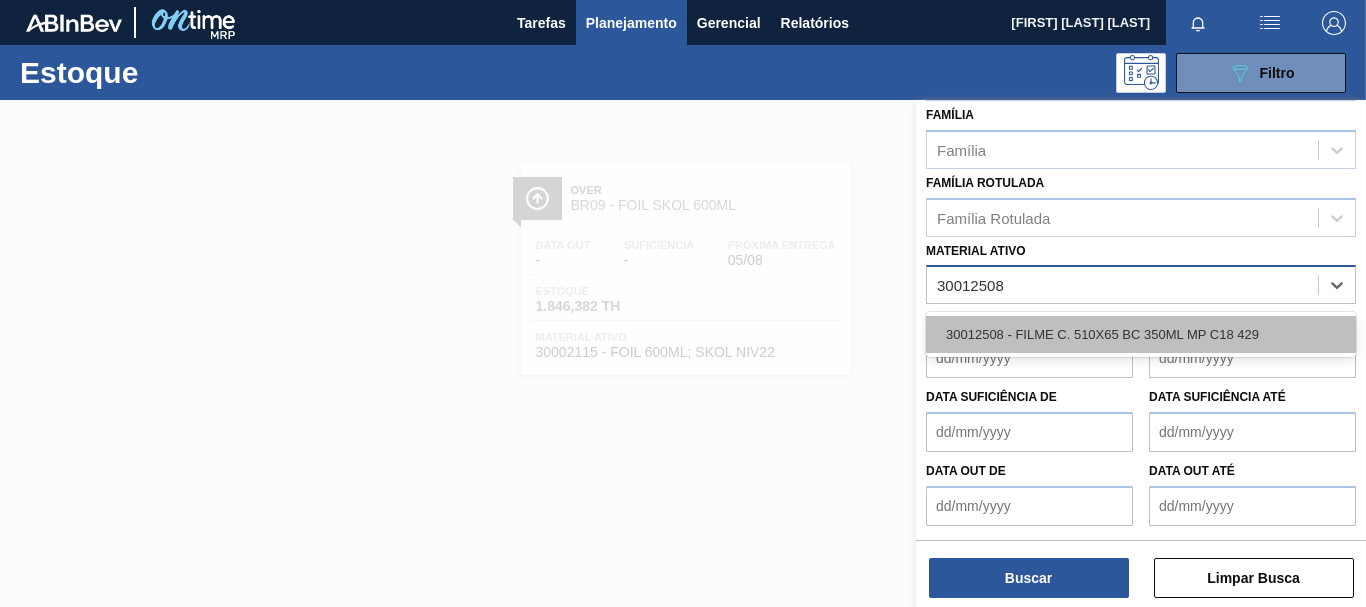 click on "30012508 - FILME C. 510X65 BC 350ML MP C18 429" at bounding box center [1141, 334] 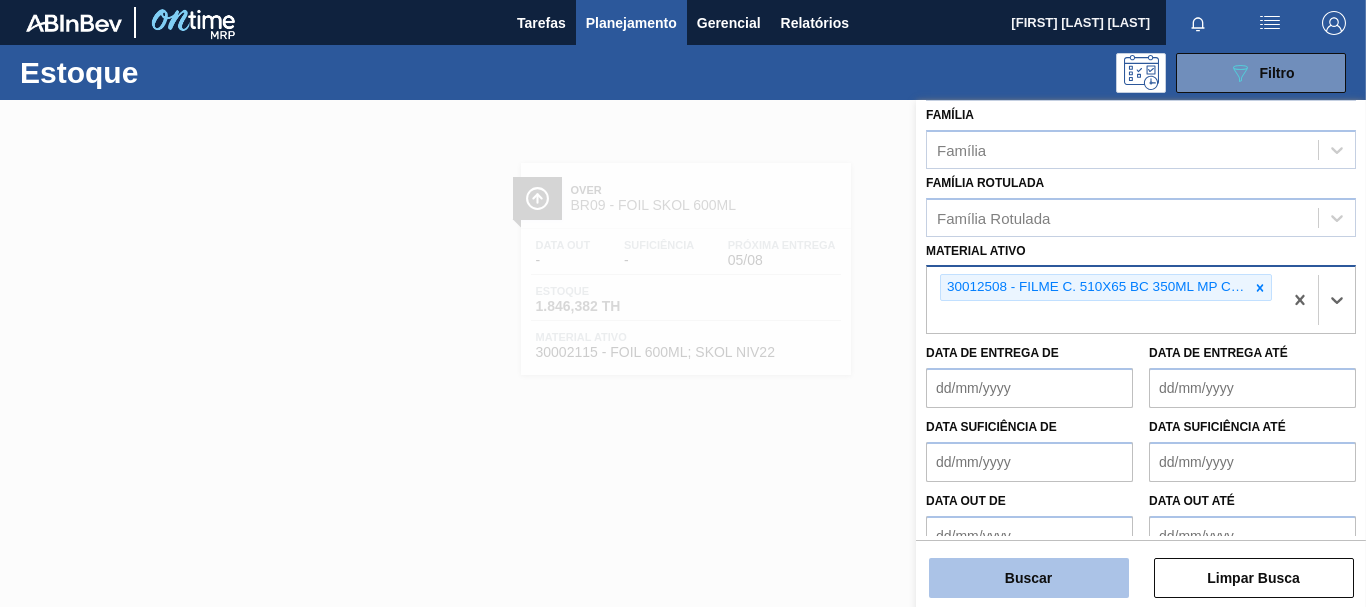 click on "Buscar" at bounding box center [1029, 578] 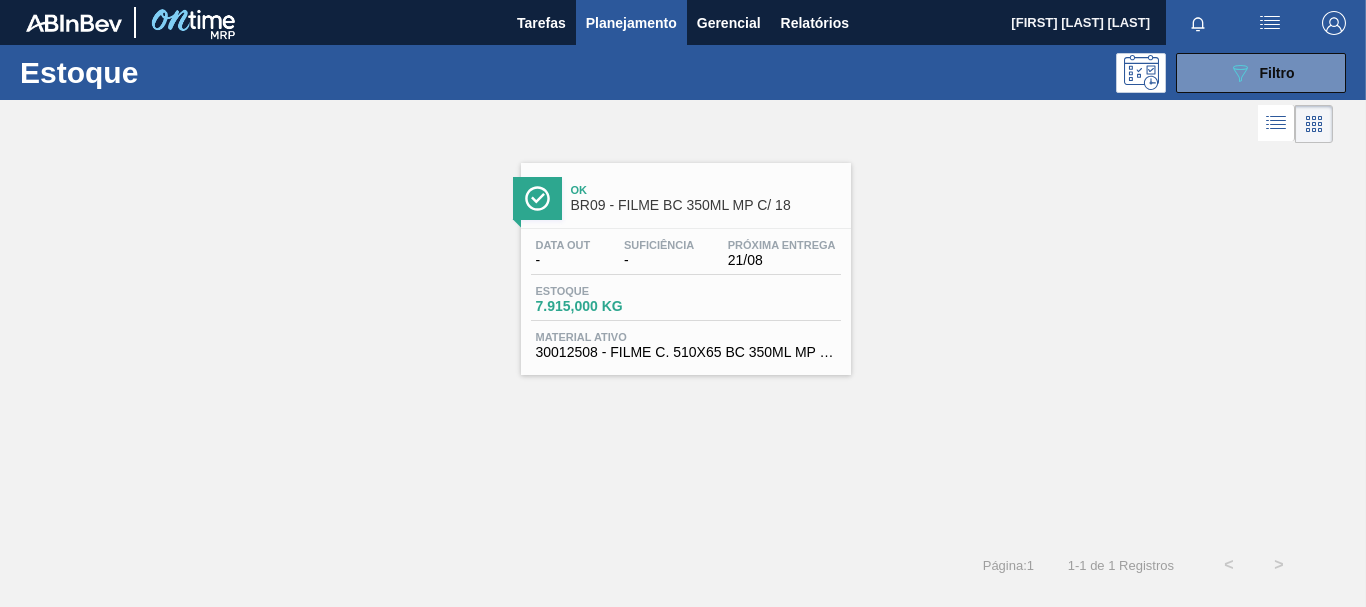 click on "-" at bounding box center (659, 260) 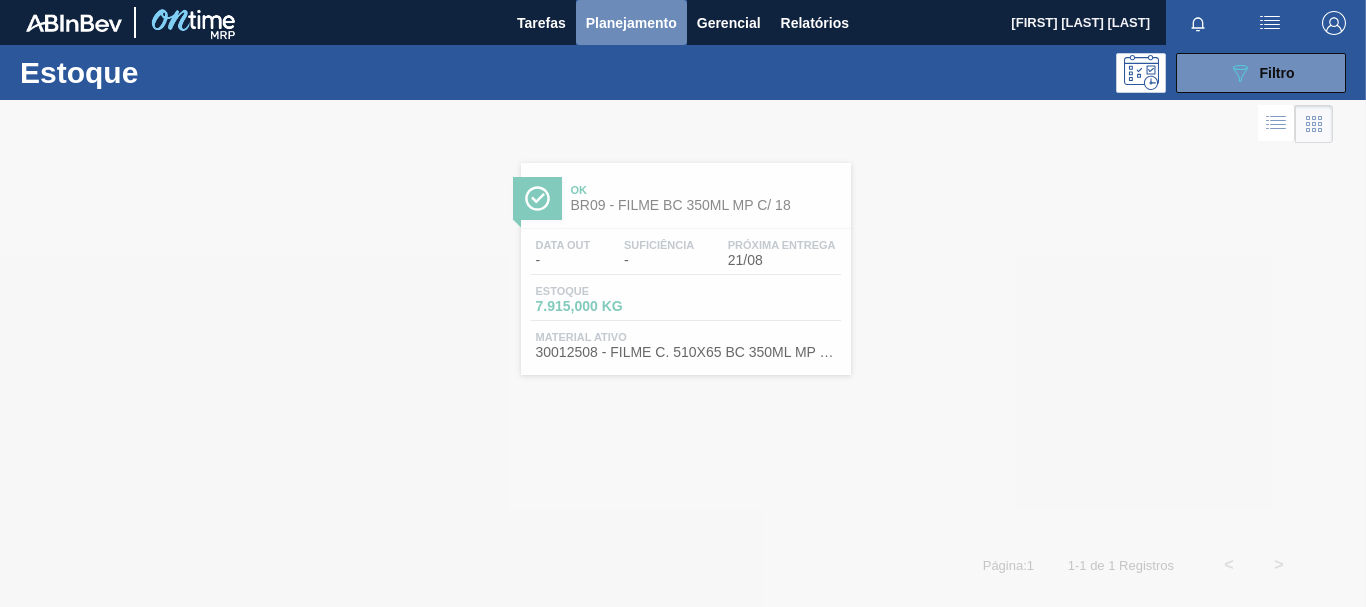 click on "Planejamento" at bounding box center [631, 23] 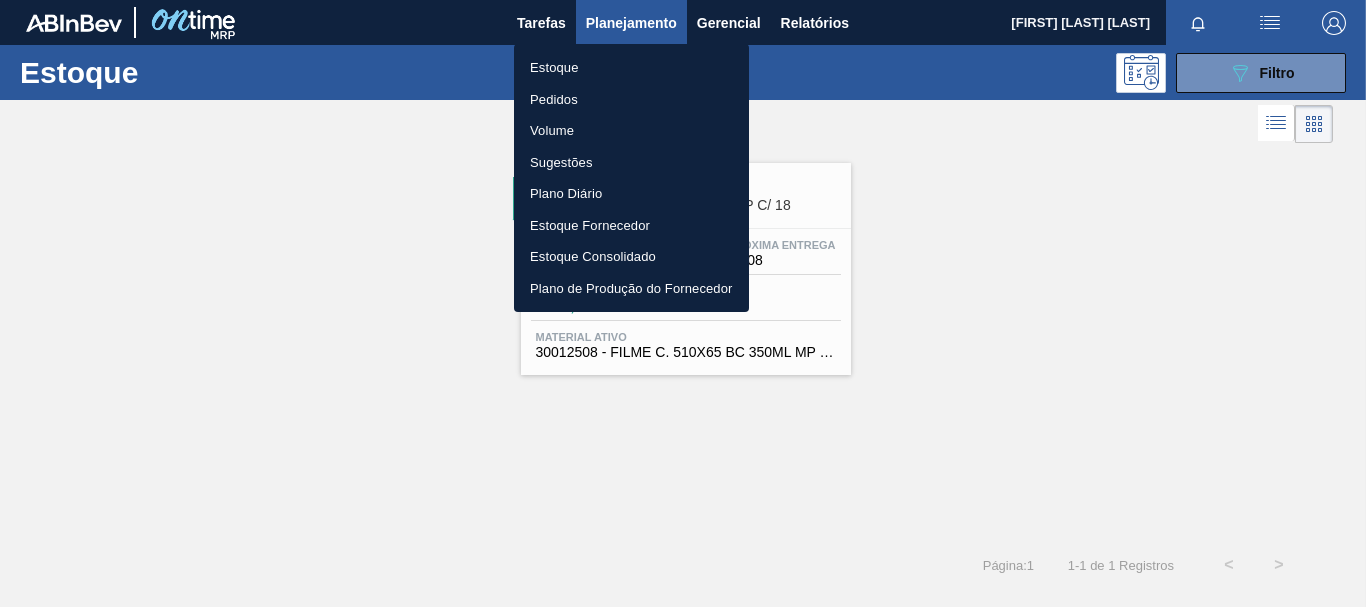 click at bounding box center [683, 303] 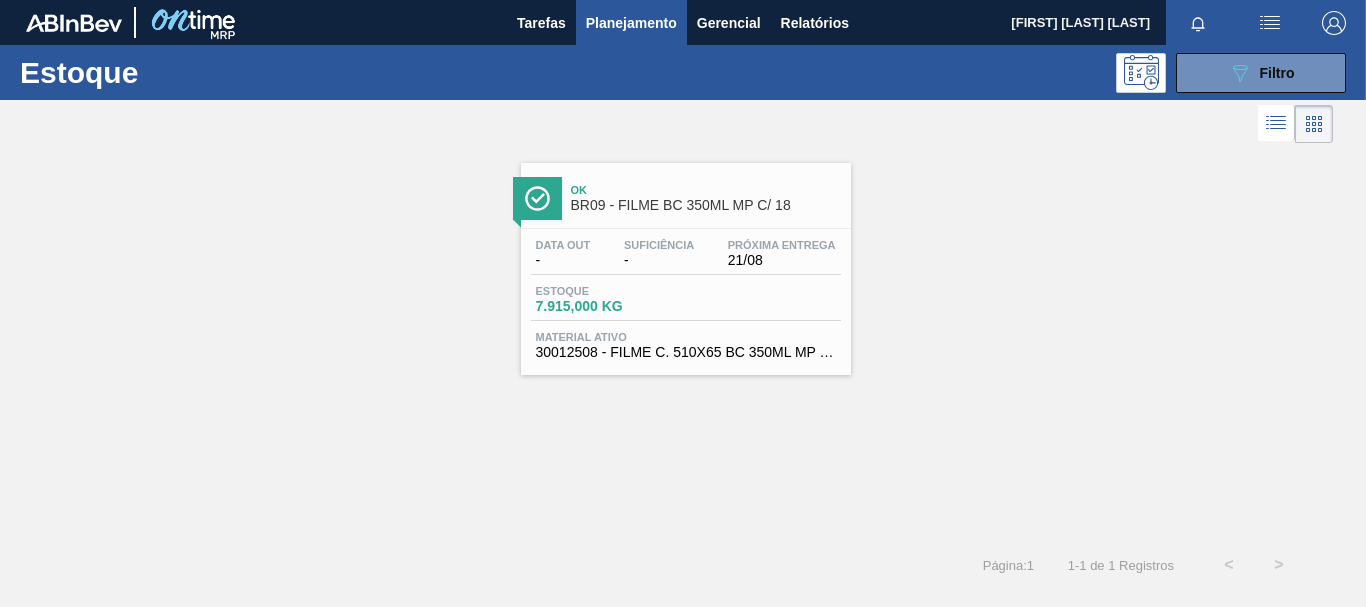 click on "089F7B8B-B2A5-4AFE-B5C0-19BA573D28AC" 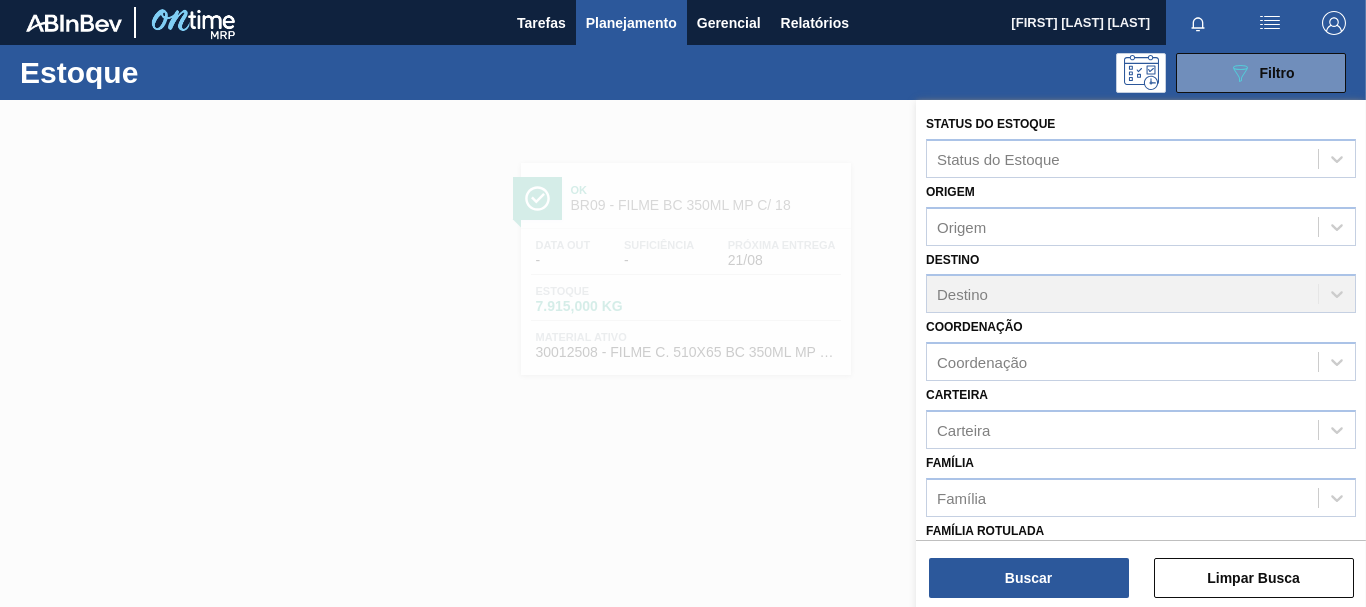 scroll, scrollTop: 378, scrollLeft: 0, axis: vertical 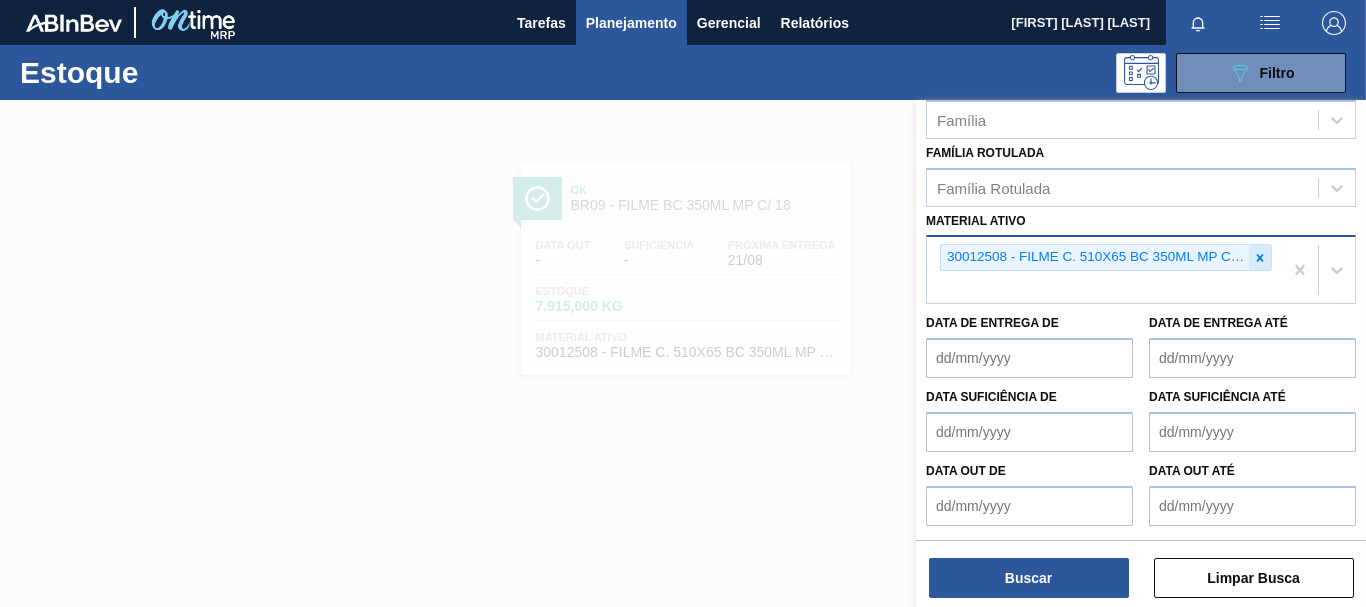click 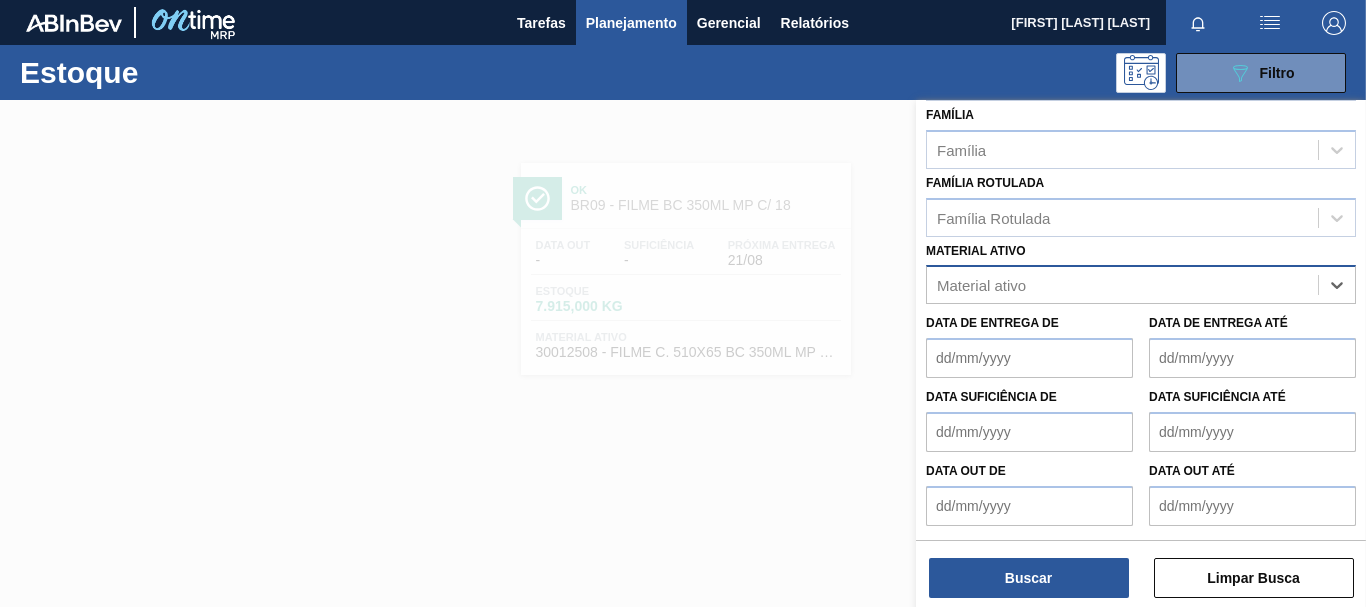 paste on "[NUMBER]" 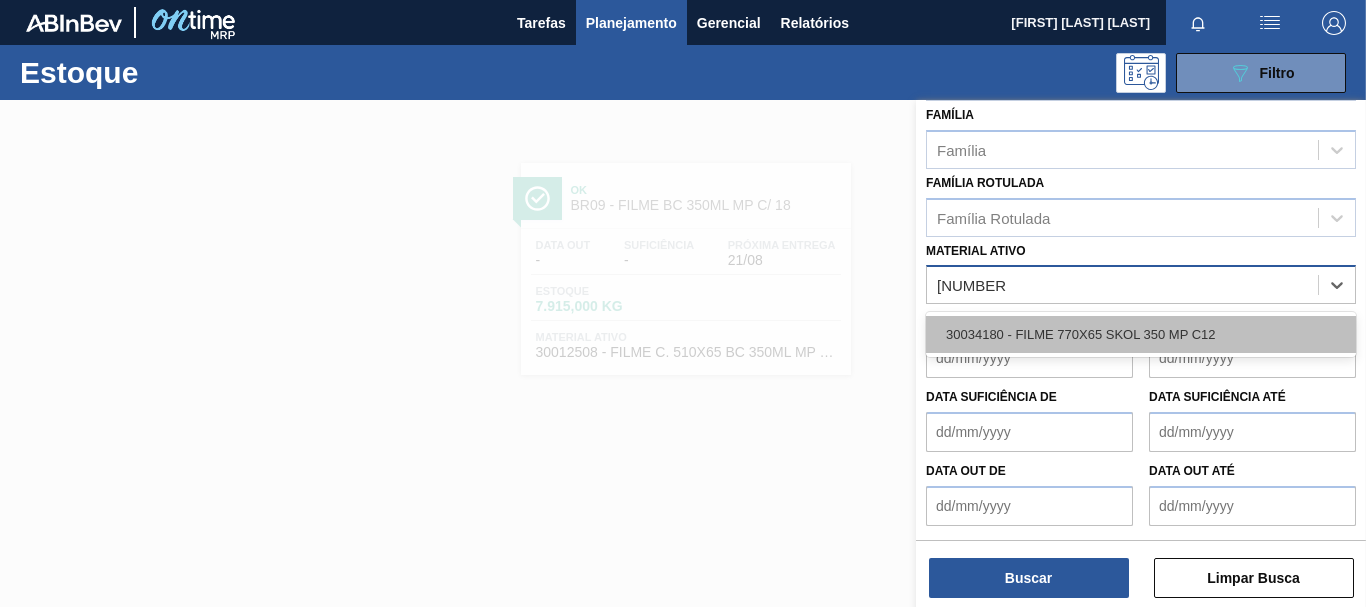click on "30034180 - FILME 770X65 SKOL 350 MP C12" at bounding box center [1141, 334] 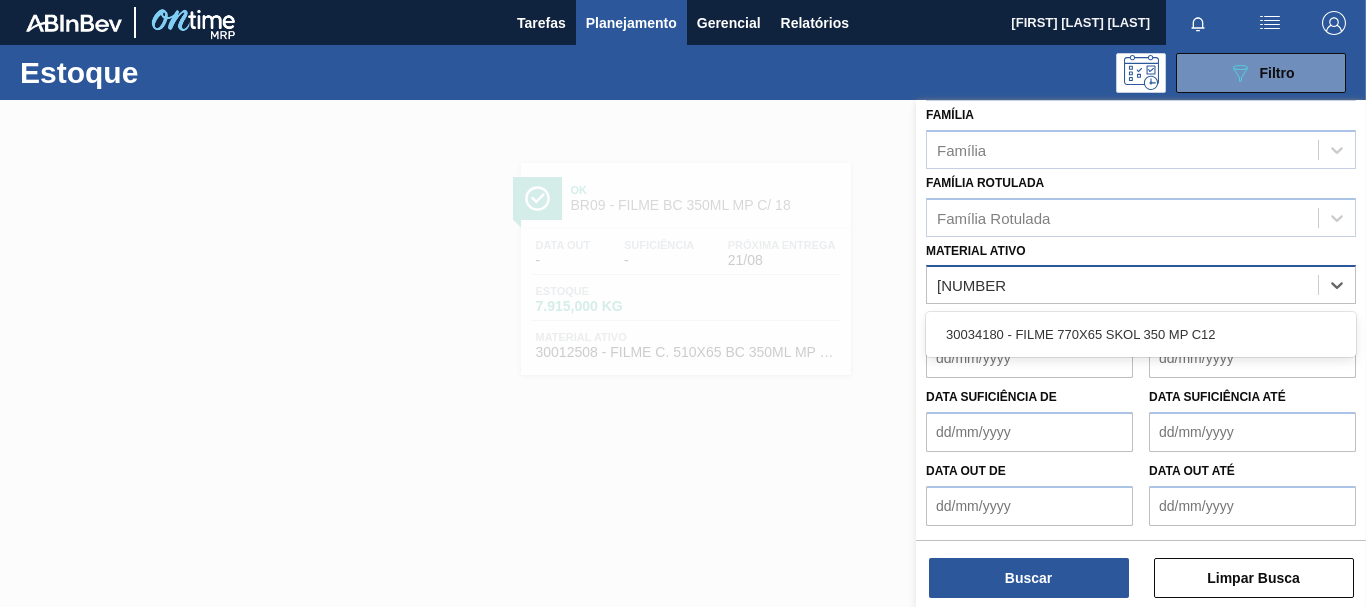 type 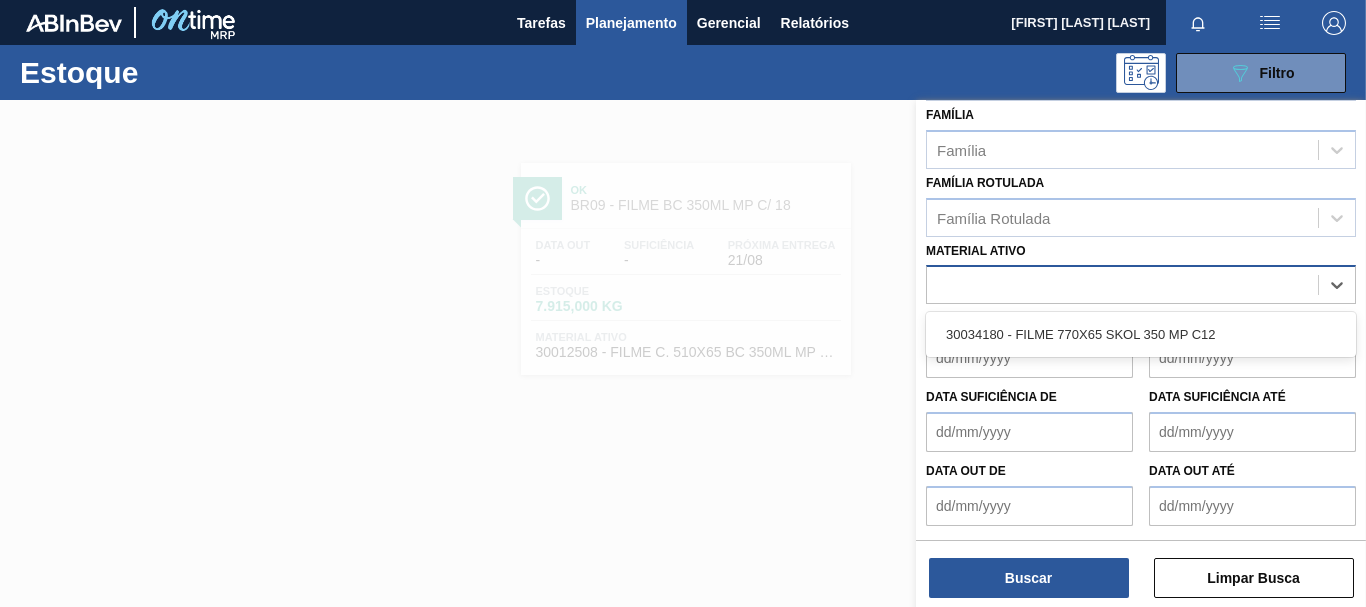scroll, scrollTop: 353, scrollLeft: 0, axis: vertical 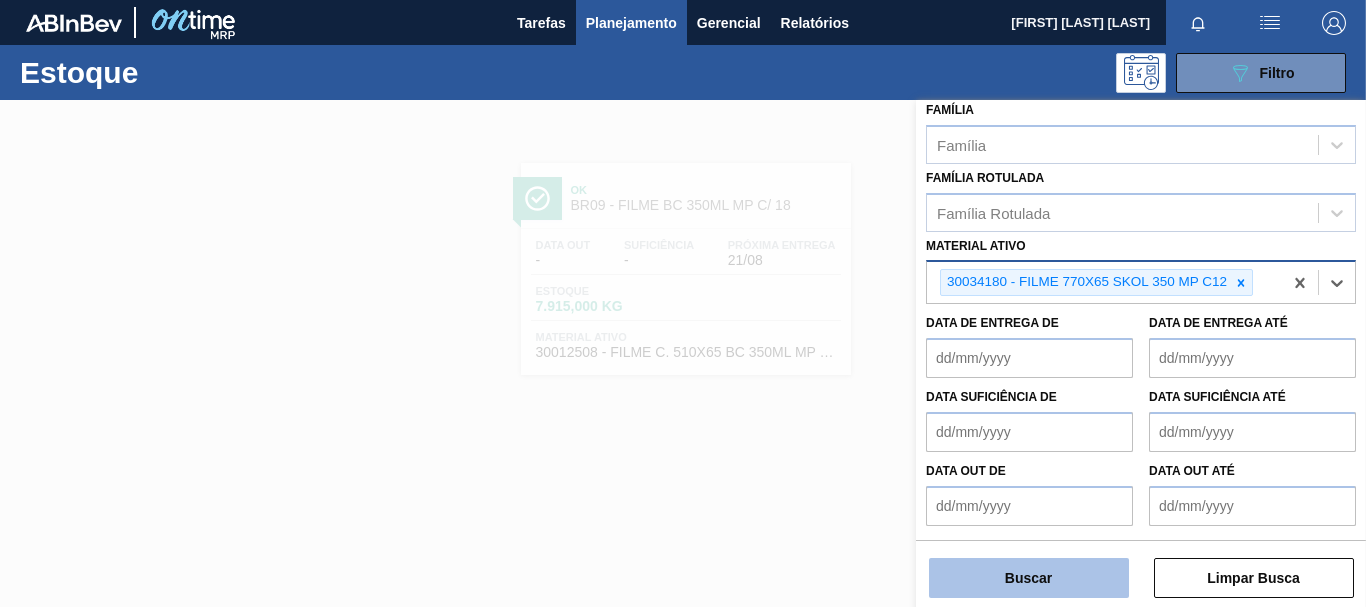 click on "Buscar" at bounding box center [1029, 578] 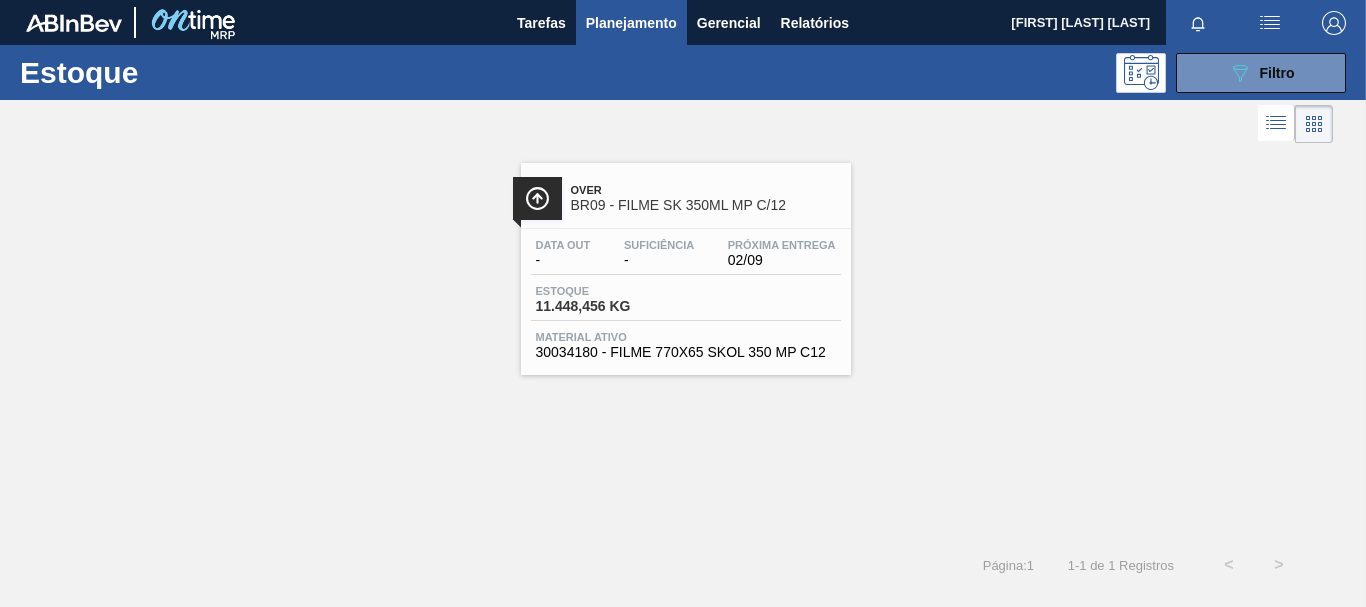 click on "Data out - Suficiência - Próxima Entrega 02/09" at bounding box center (686, 257) 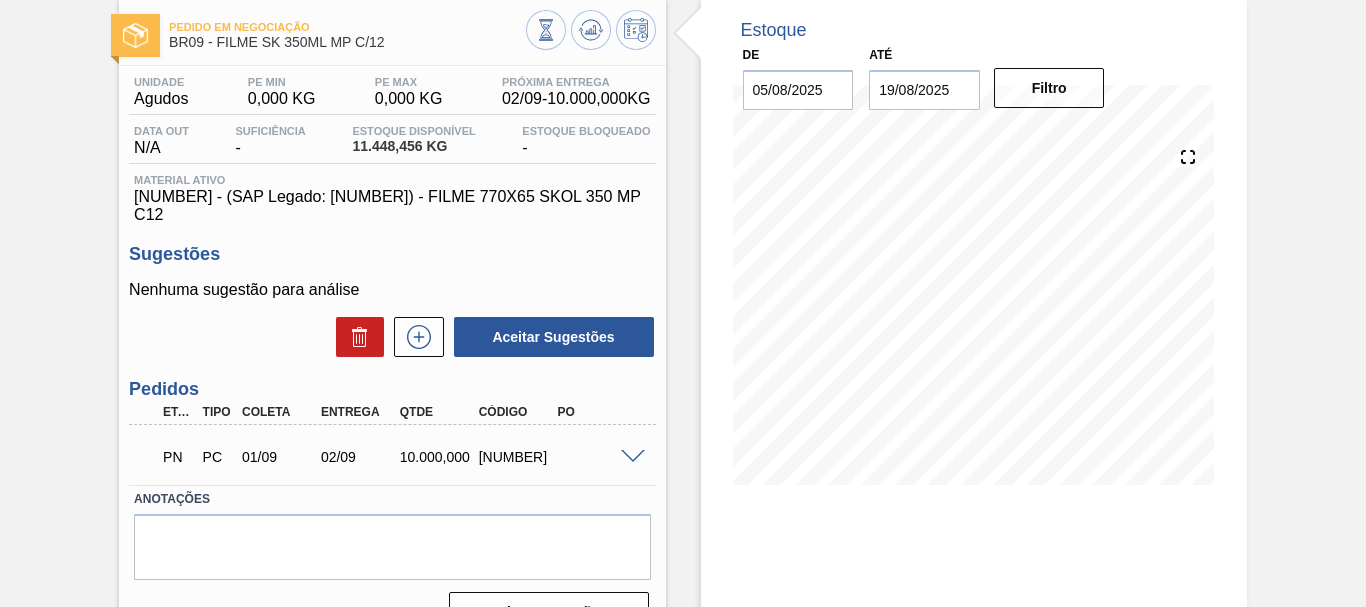 scroll, scrollTop: 0, scrollLeft: 0, axis: both 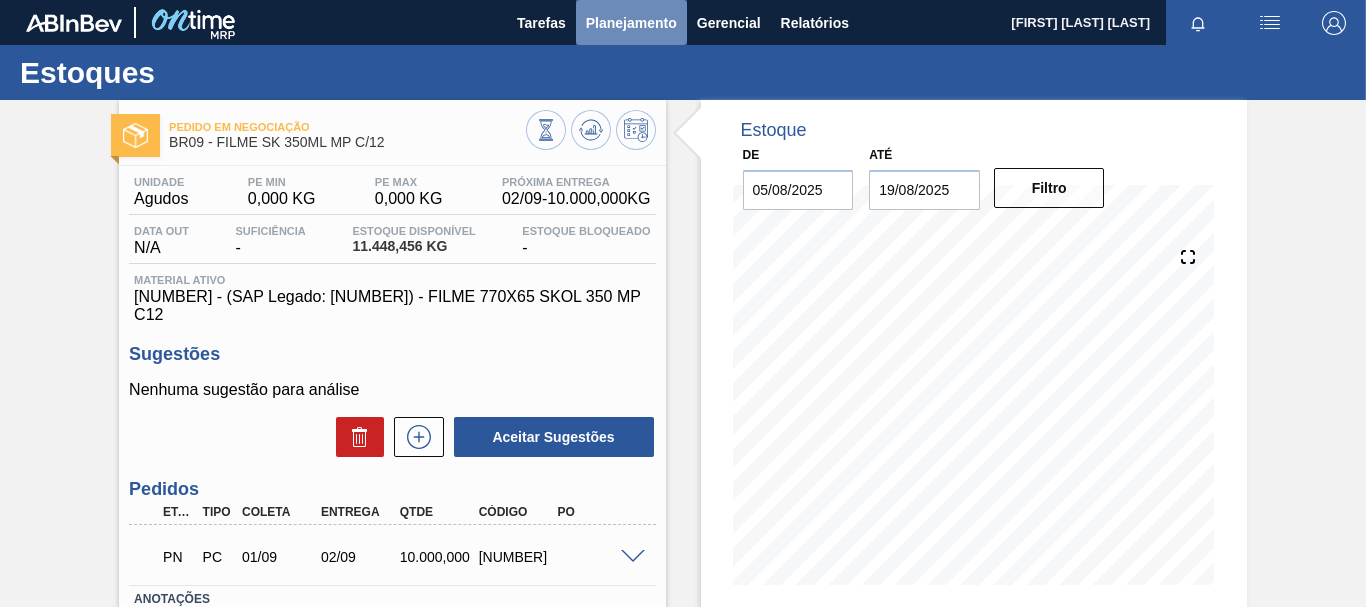 click on "Planejamento" at bounding box center (631, 23) 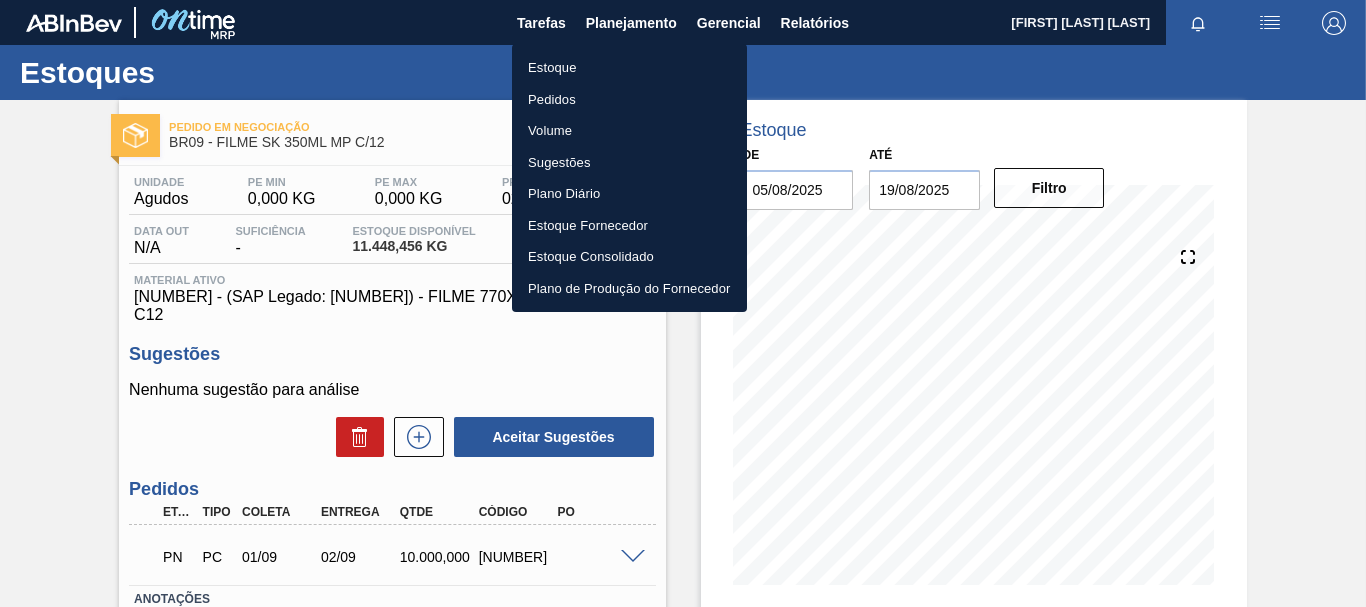 click on "Estoque" at bounding box center (629, 68) 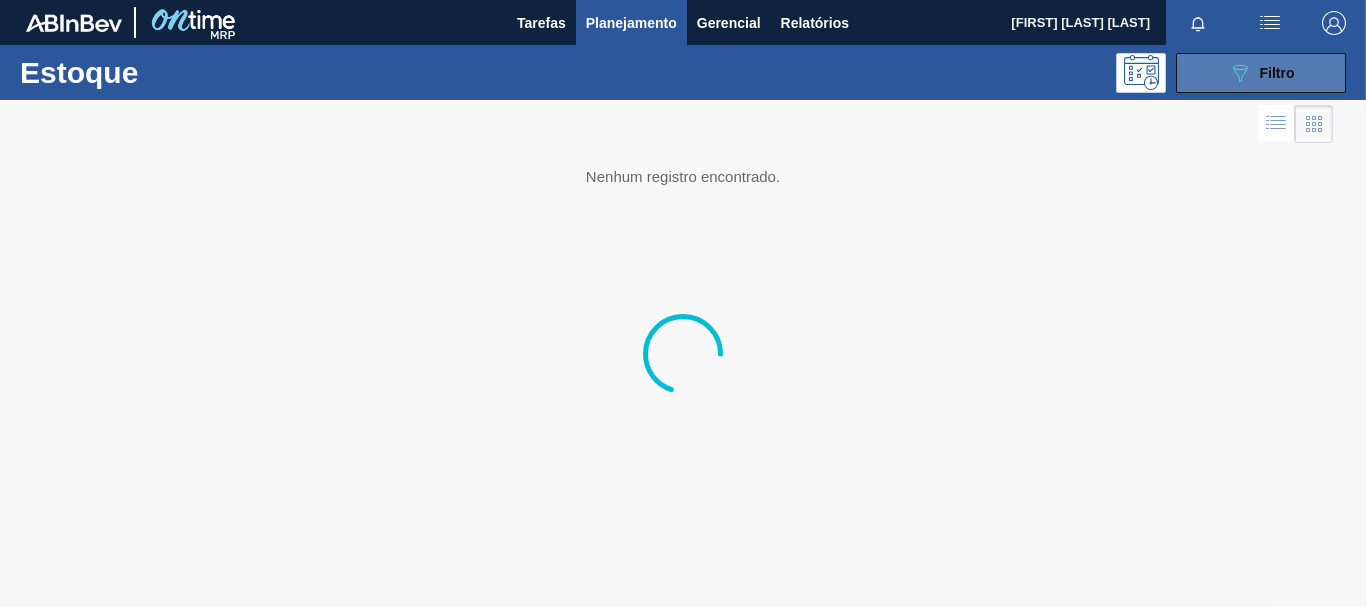 click on "089F7B8B-B2A5-4AFE-B5C0-19BA573D28AC" 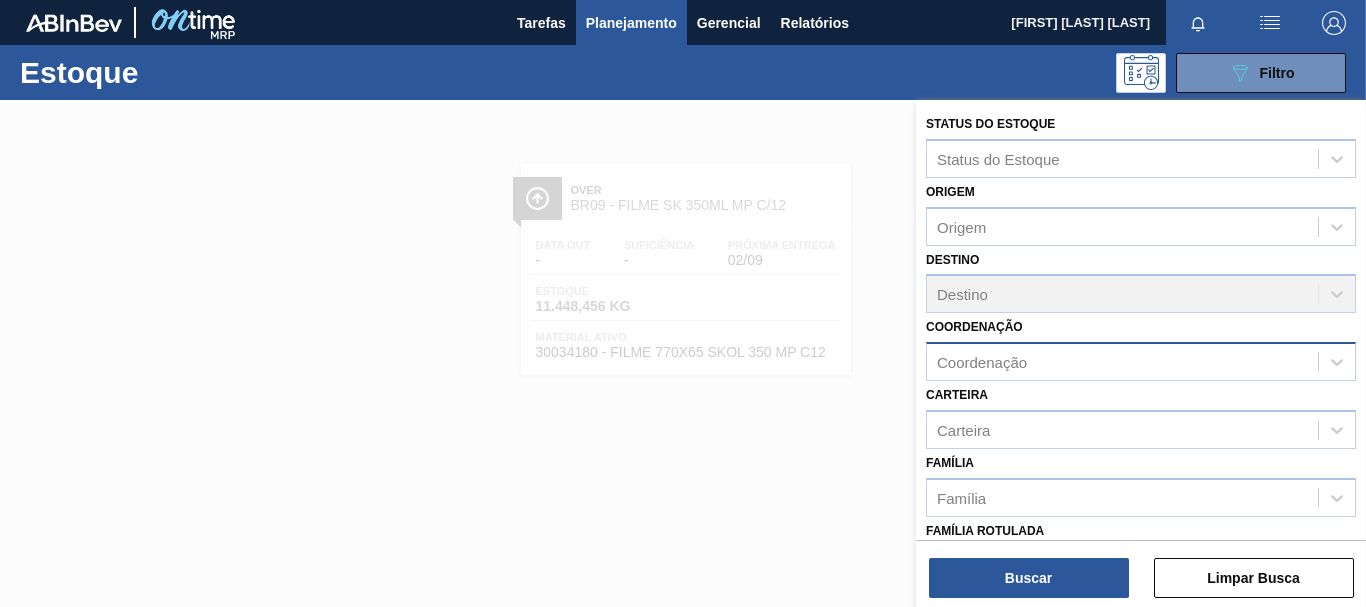 scroll, scrollTop: 353, scrollLeft: 0, axis: vertical 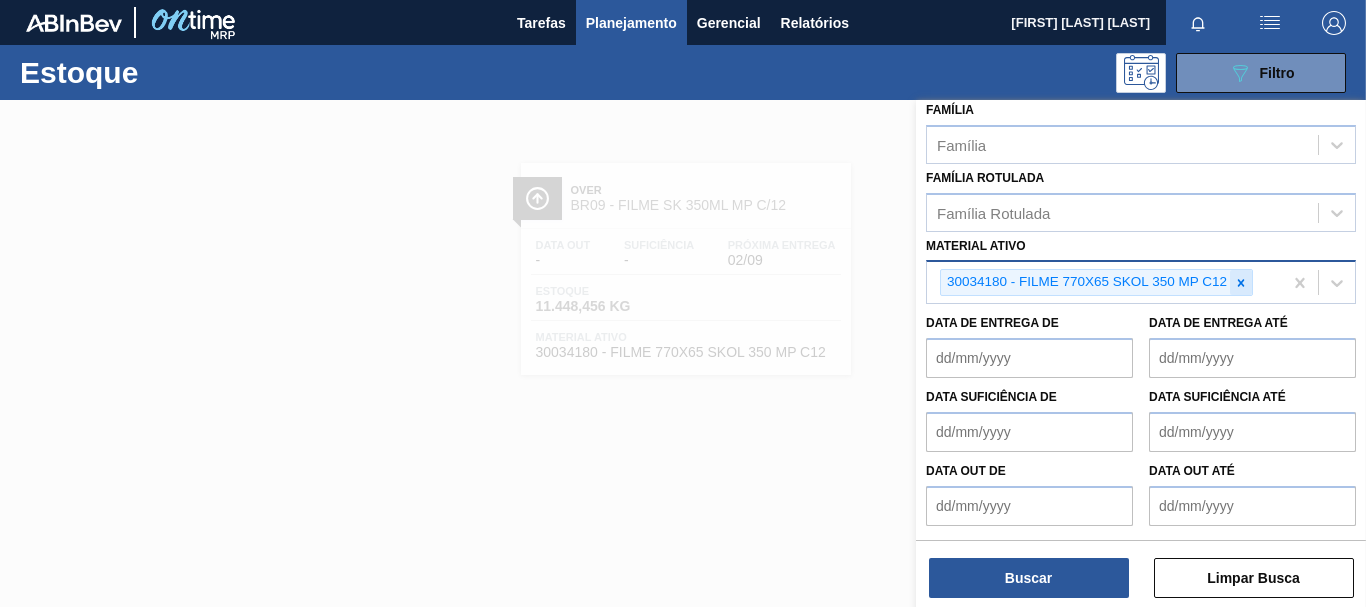 click 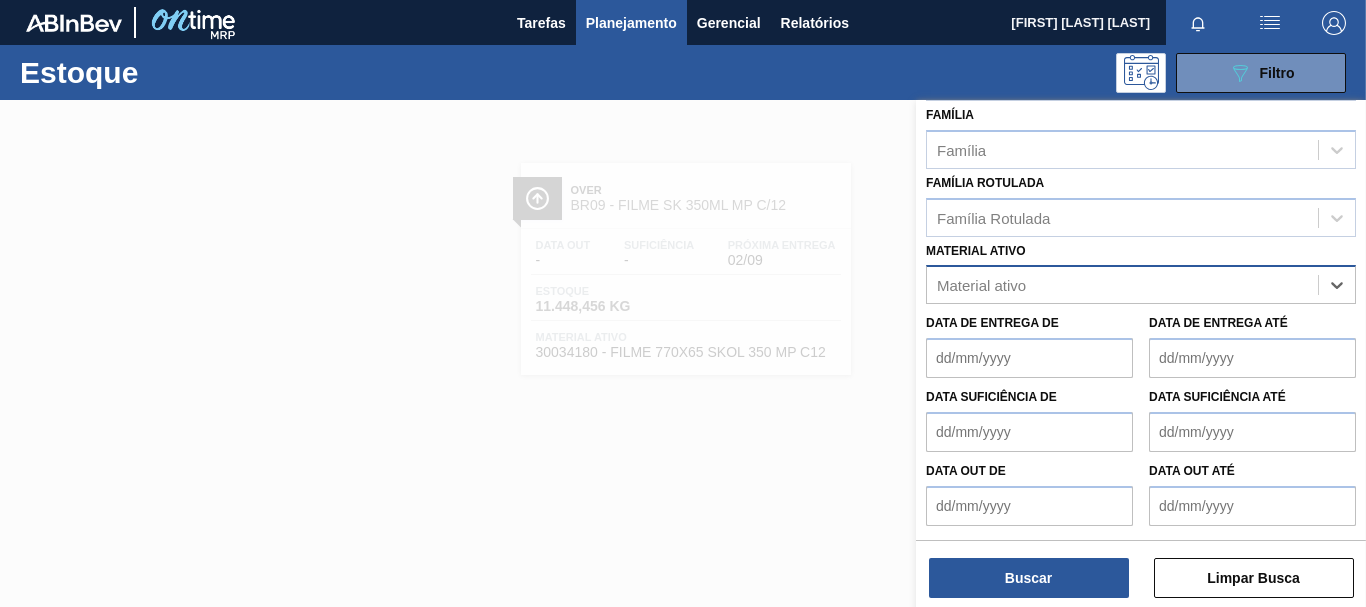 paste on "[NUMBER]" 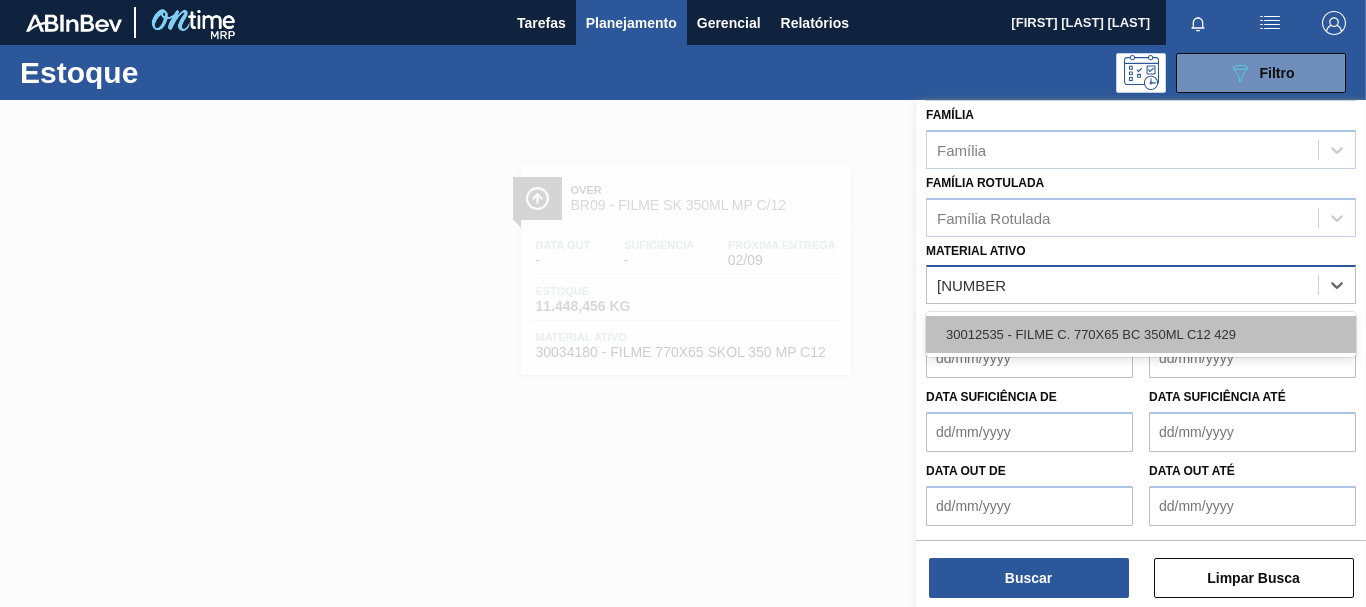 click on "30012535 - FILME C. 770X65 BC 350ML C12 429" at bounding box center (1141, 334) 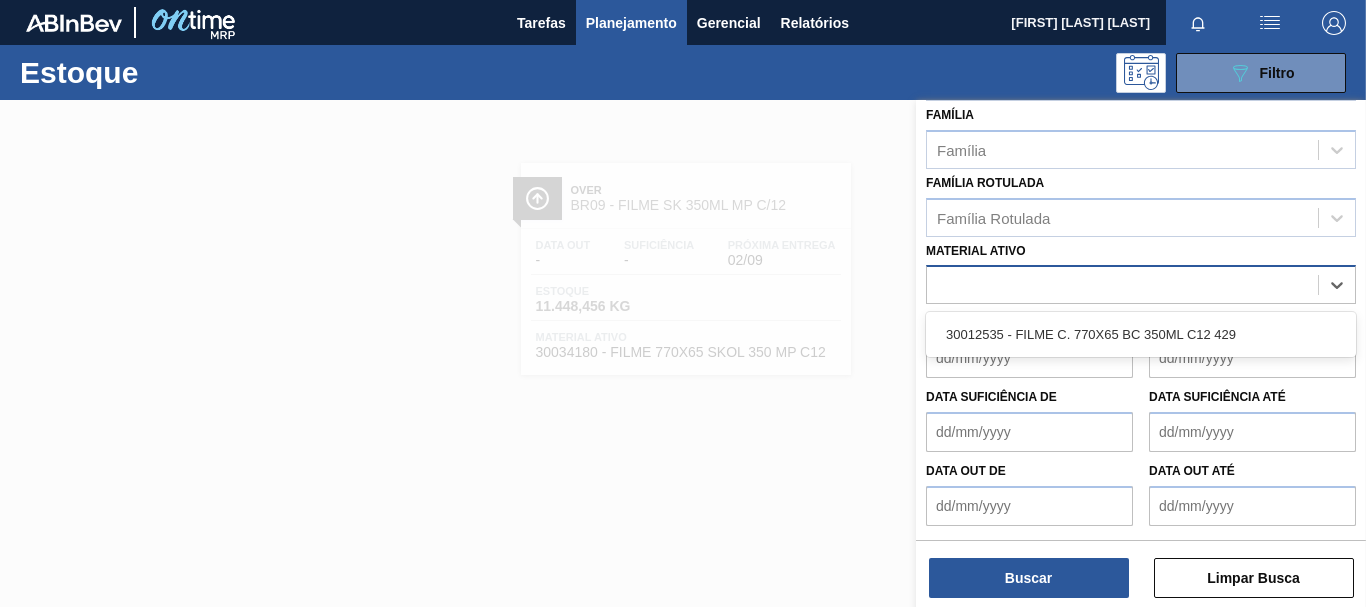 scroll, scrollTop: 353, scrollLeft: 0, axis: vertical 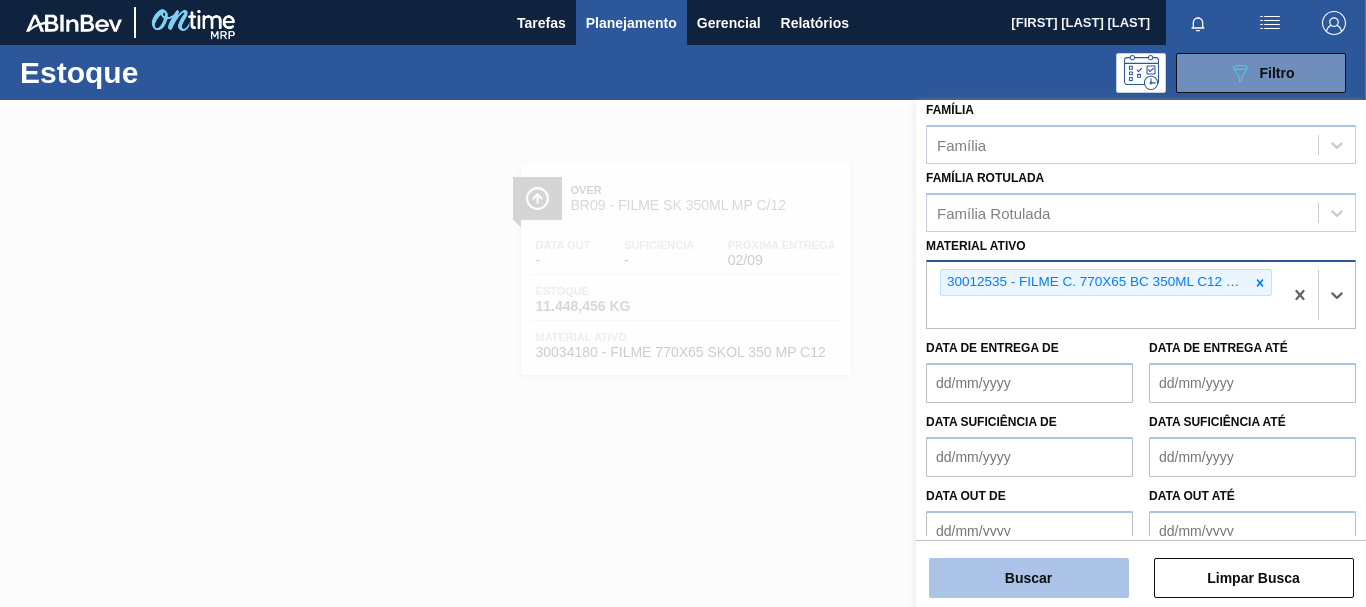 click on "Buscar" at bounding box center (1029, 578) 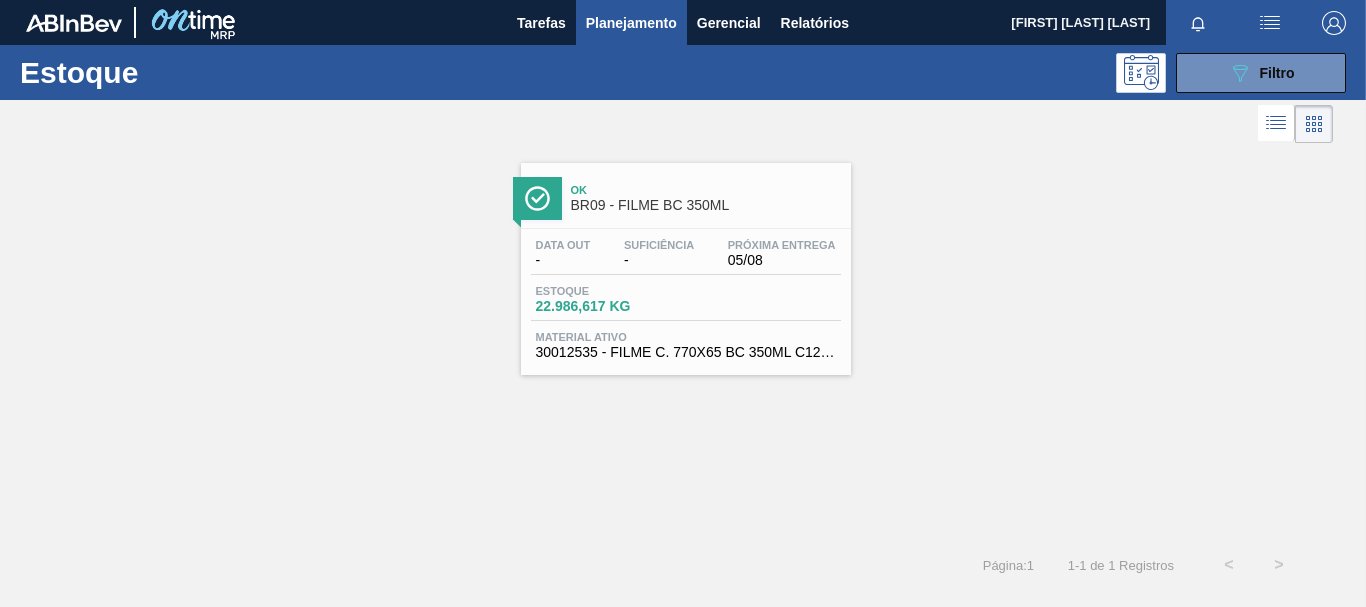 click on "Estoque 22.986,617 KG" at bounding box center [686, 303] 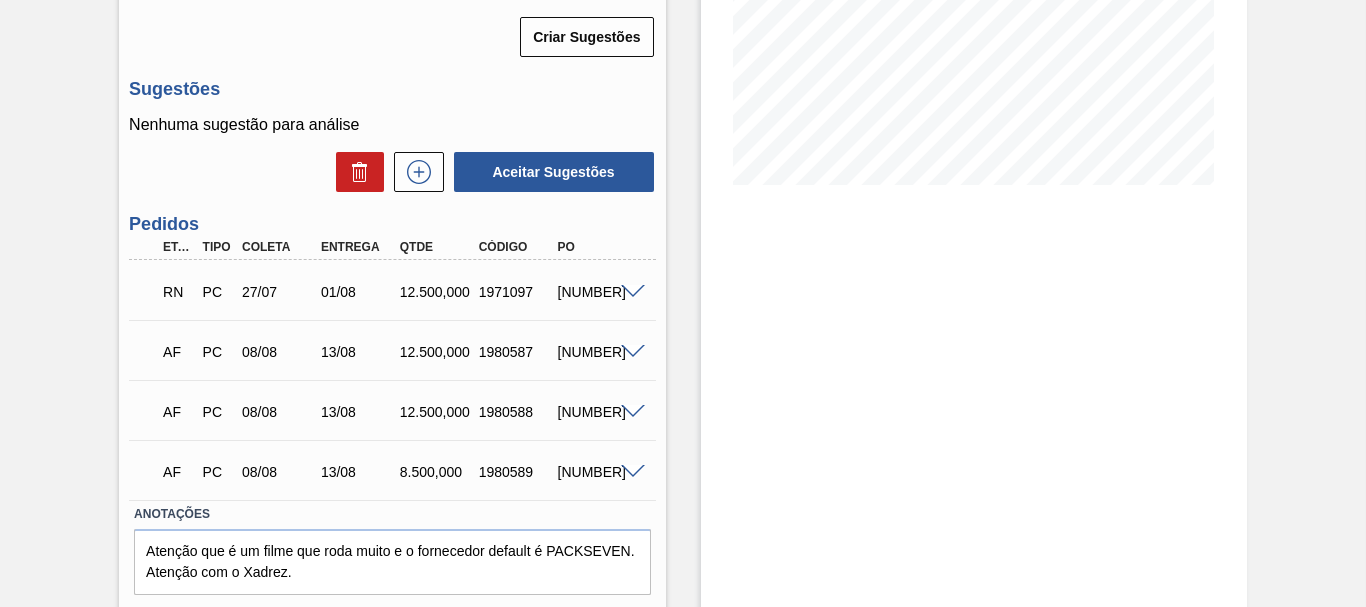scroll, scrollTop: 0, scrollLeft: 0, axis: both 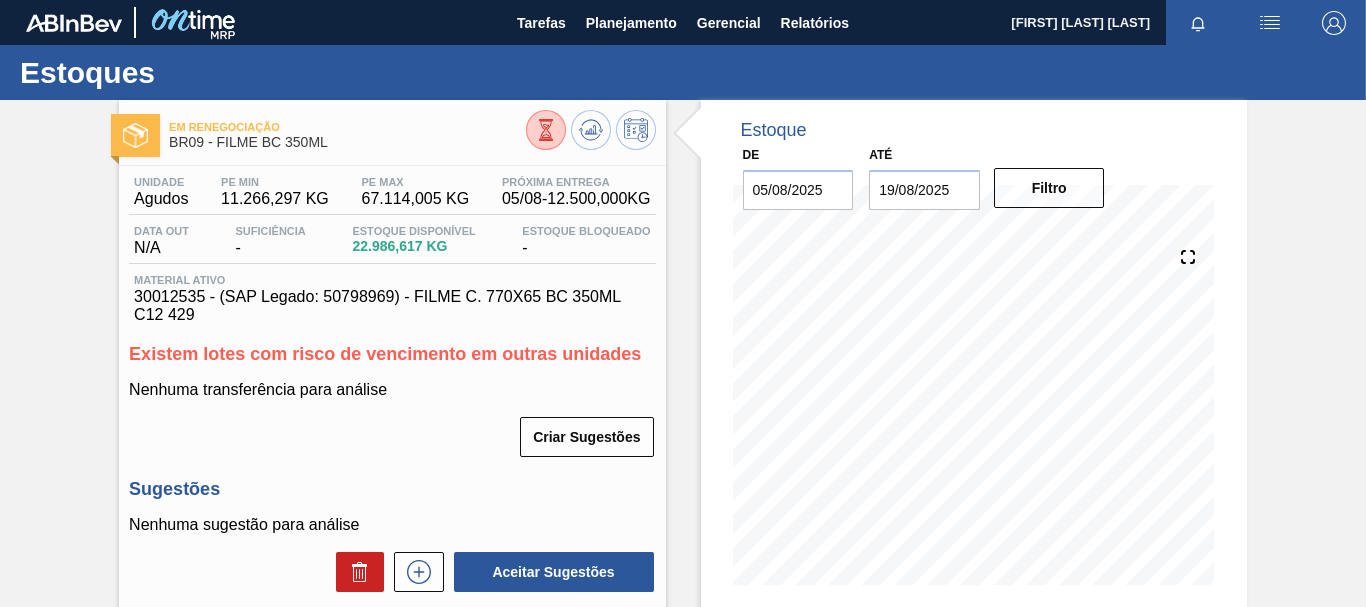 click on "Unidade Agudos PE MIN 11.266,297   KG PE MAX 67.114,005   KG Próxima Entrega 05/08  -  12.500,000 KG" at bounding box center [392, 195] 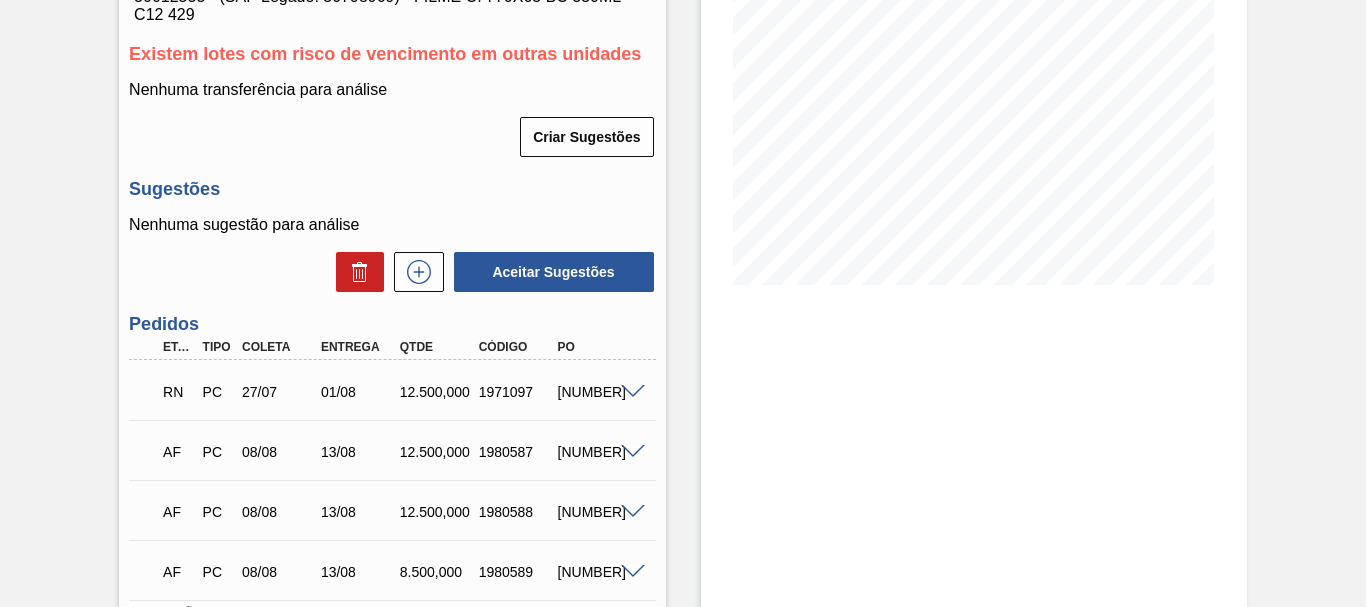 scroll, scrollTop: 0, scrollLeft: 0, axis: both 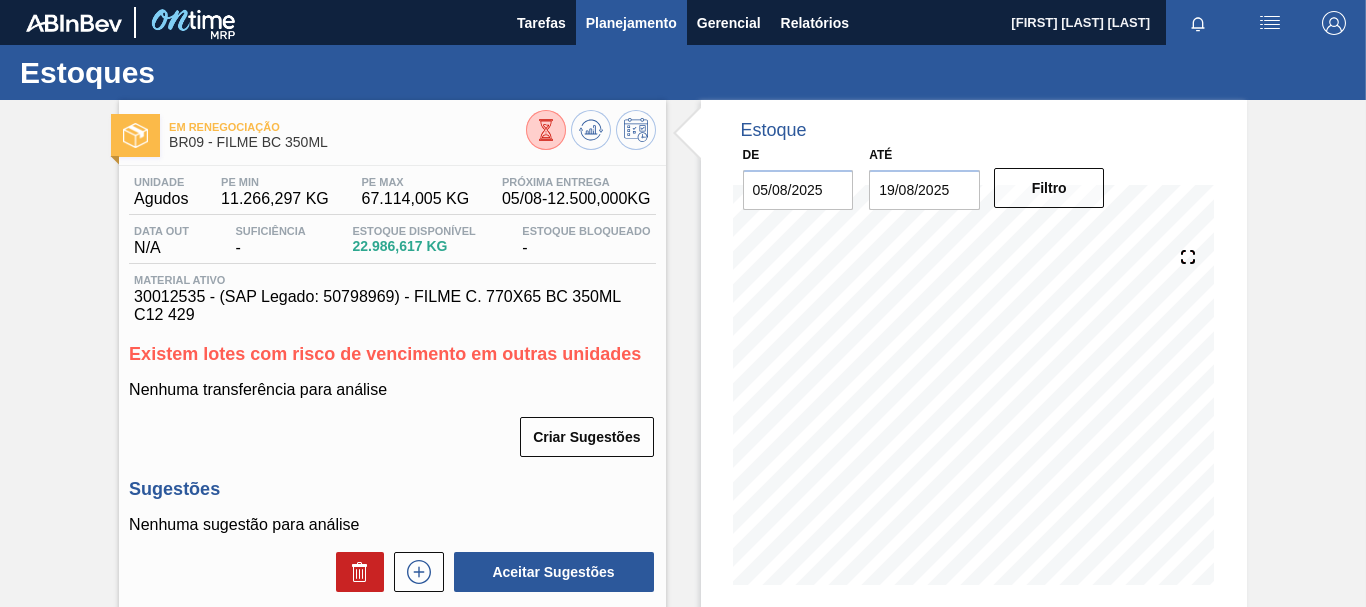 click on "Planejamento" at bounding box center [631, 23] 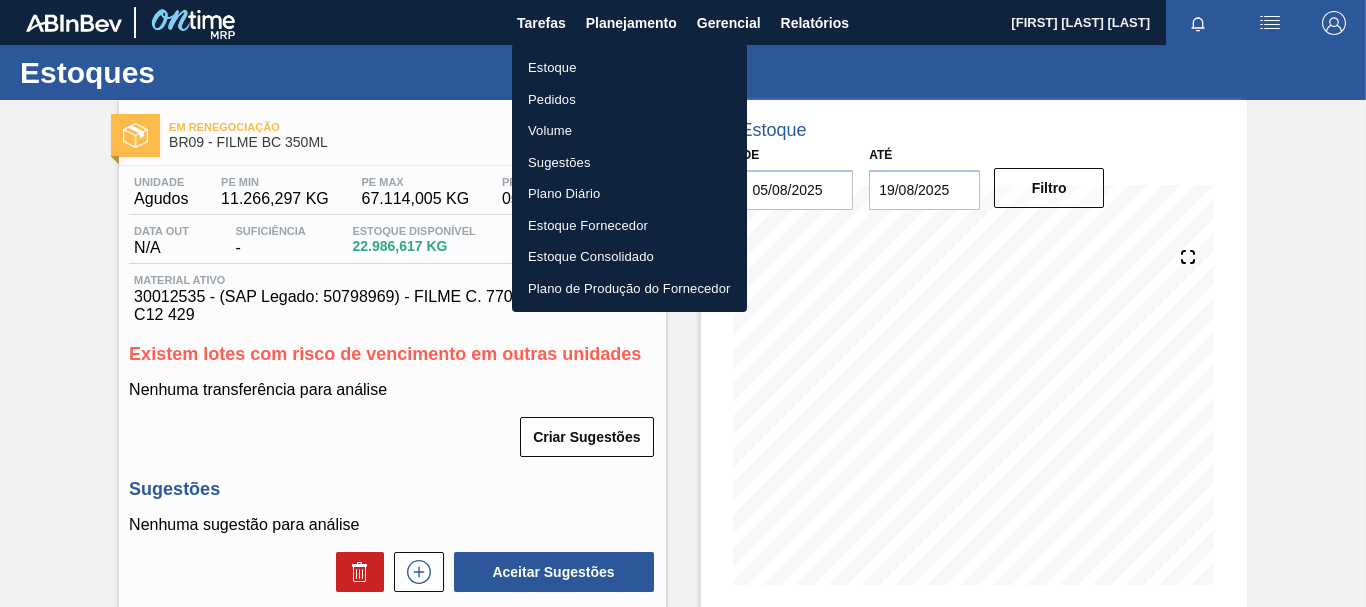 click on "Estoque" at bounding box center (629, 68) 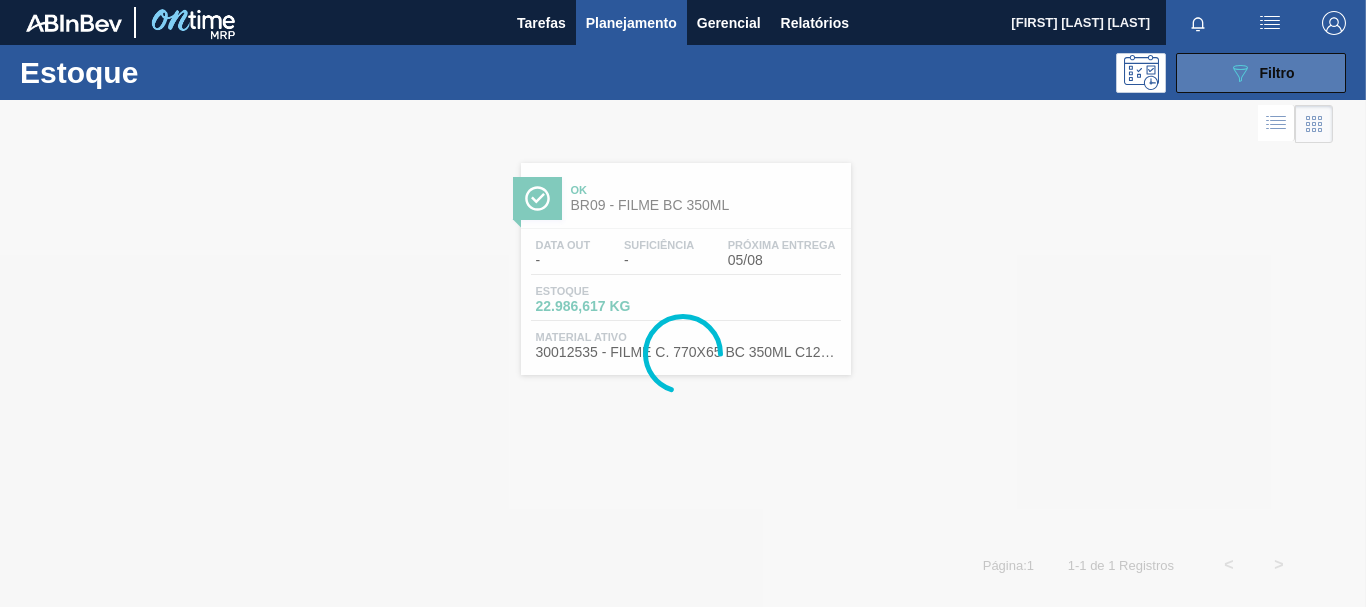 click on "089F7B8B-B2A5-4AFE-B5C0-19BA573D28AC Filtro" at bounding box center (1261, 73) 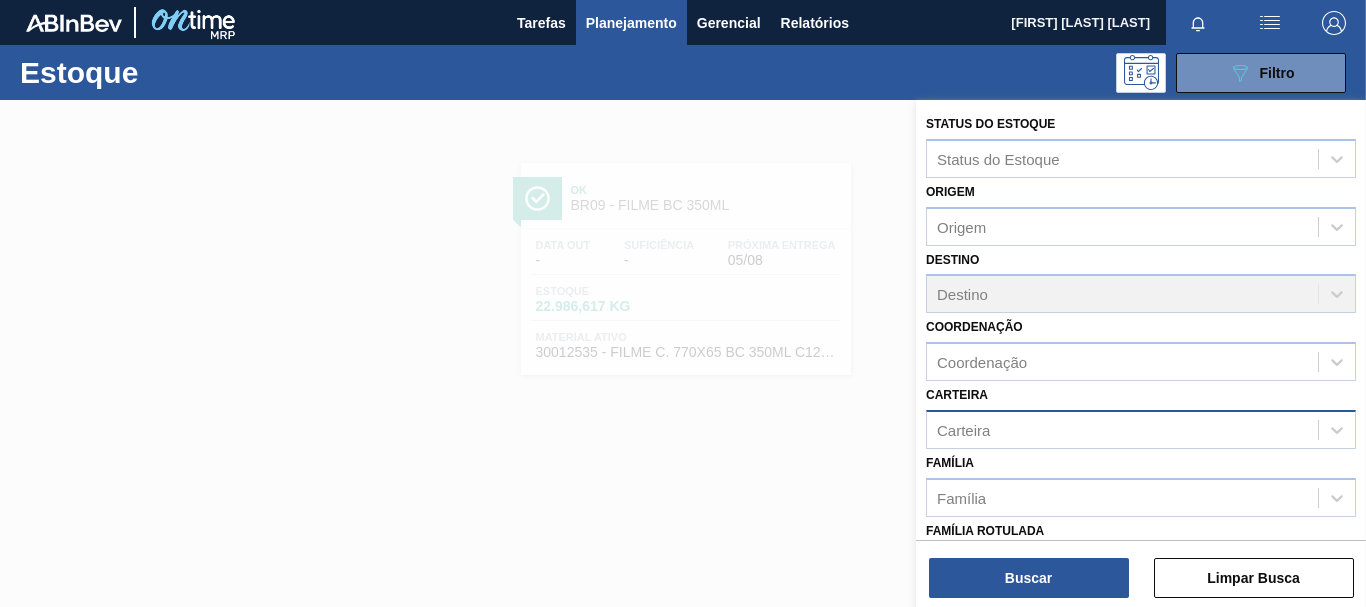 scroll, scrollTop: 300, scrollLeft: 0, axis: vertical 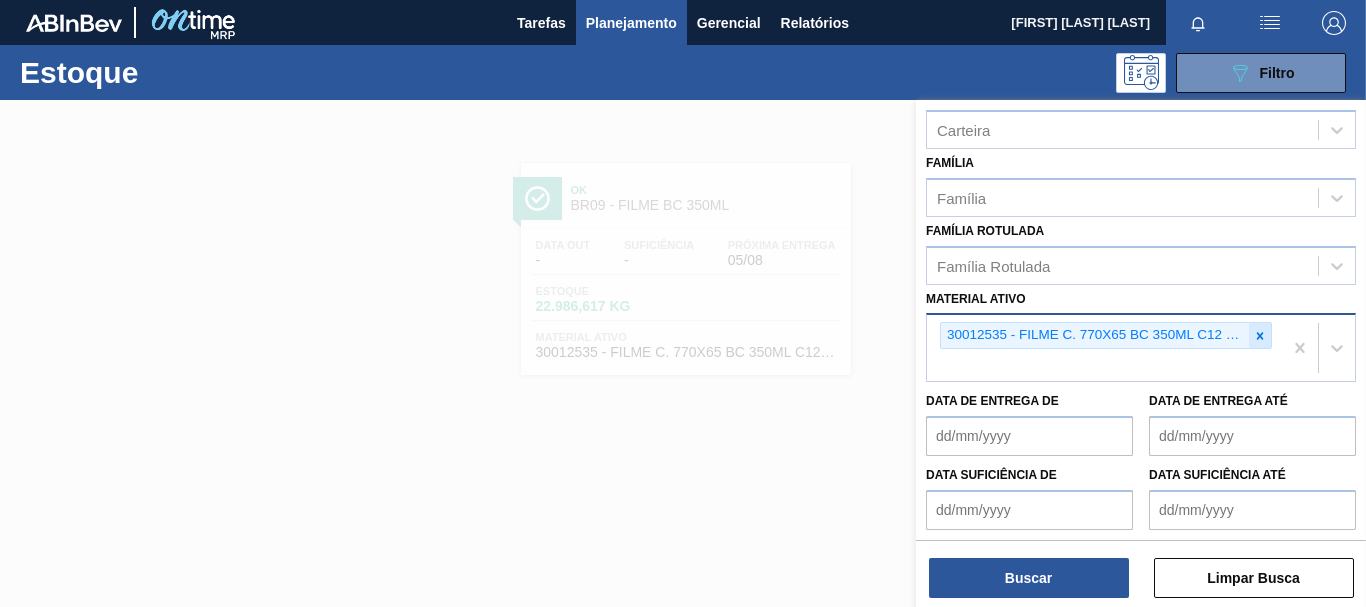 click 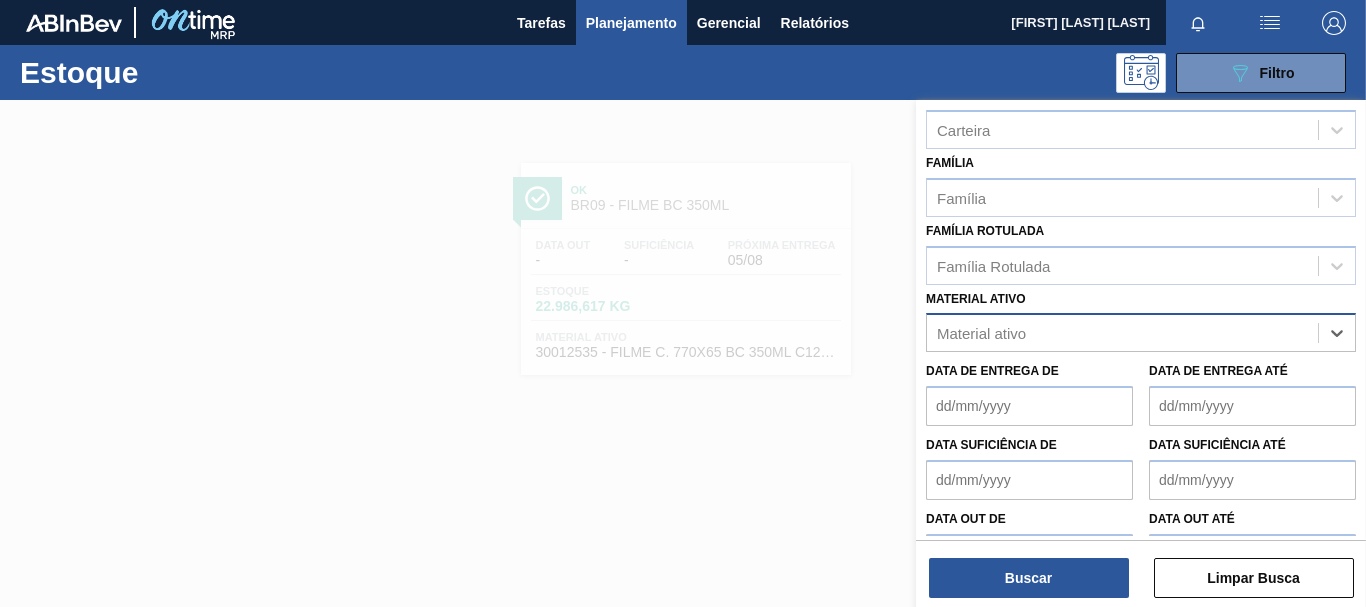 paste on "[NUMBER]" 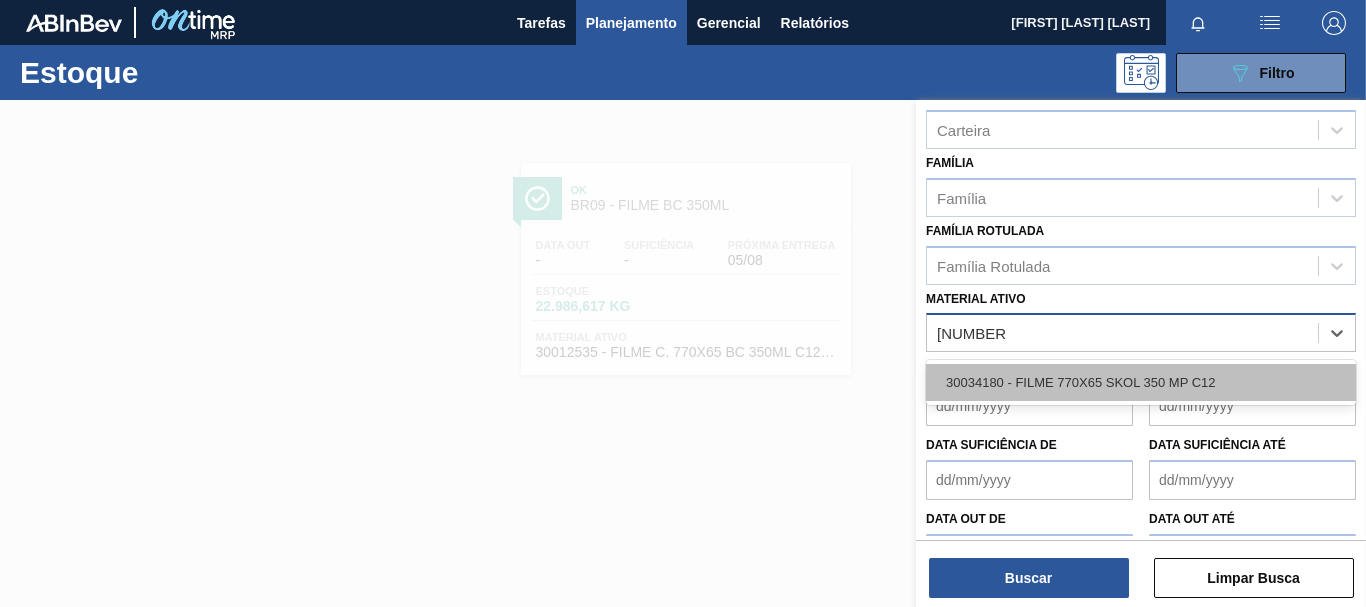 click on "30034180 - FILME 770X65 SKOL 350 MP C12" at bounding box center [1141, 382] 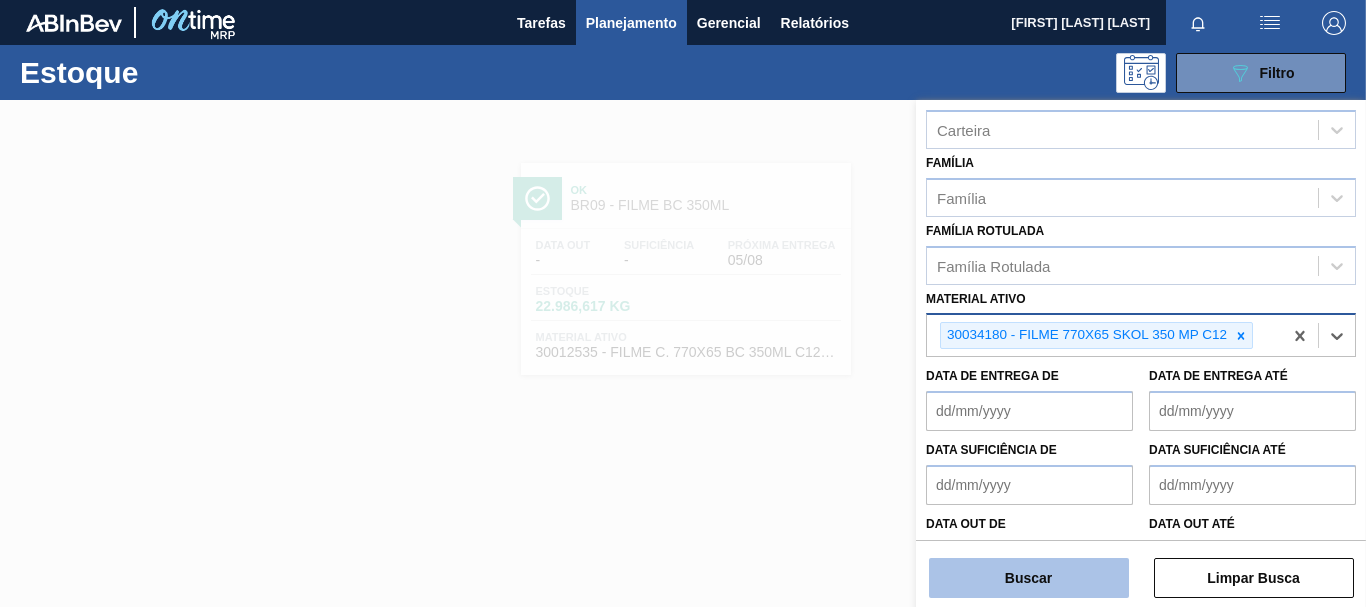 click on "Buscar" at bounding box center [1029, 578] 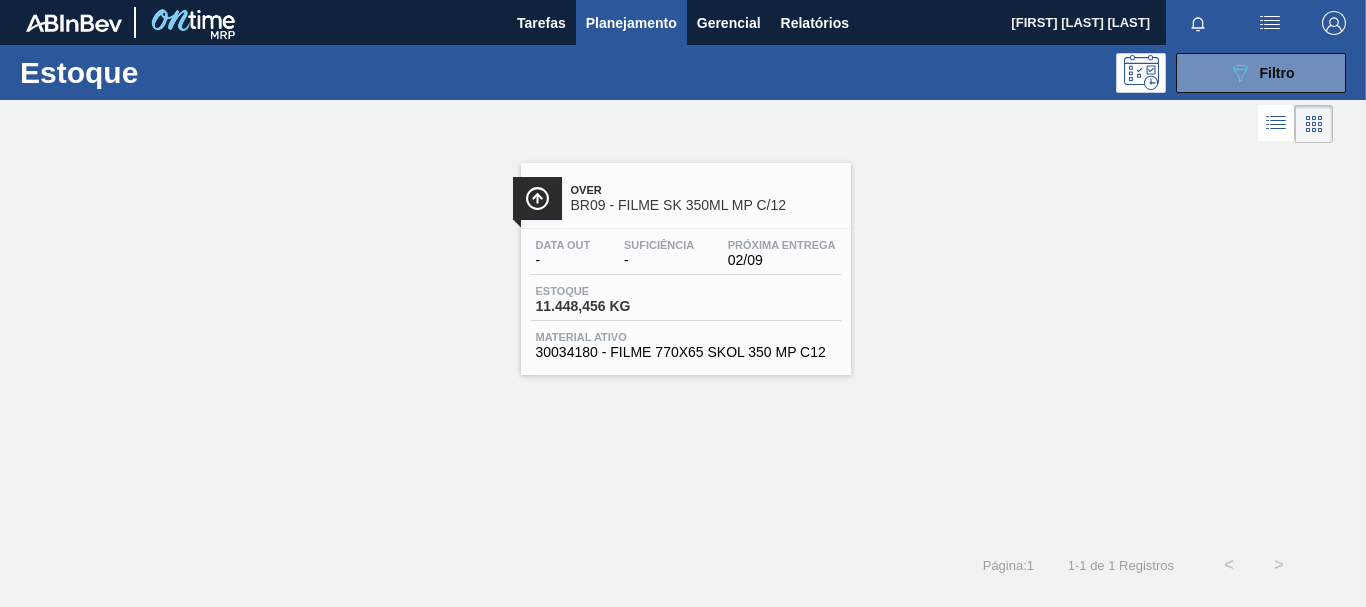 click on "Material ativo" at bounding box center [686, 337] 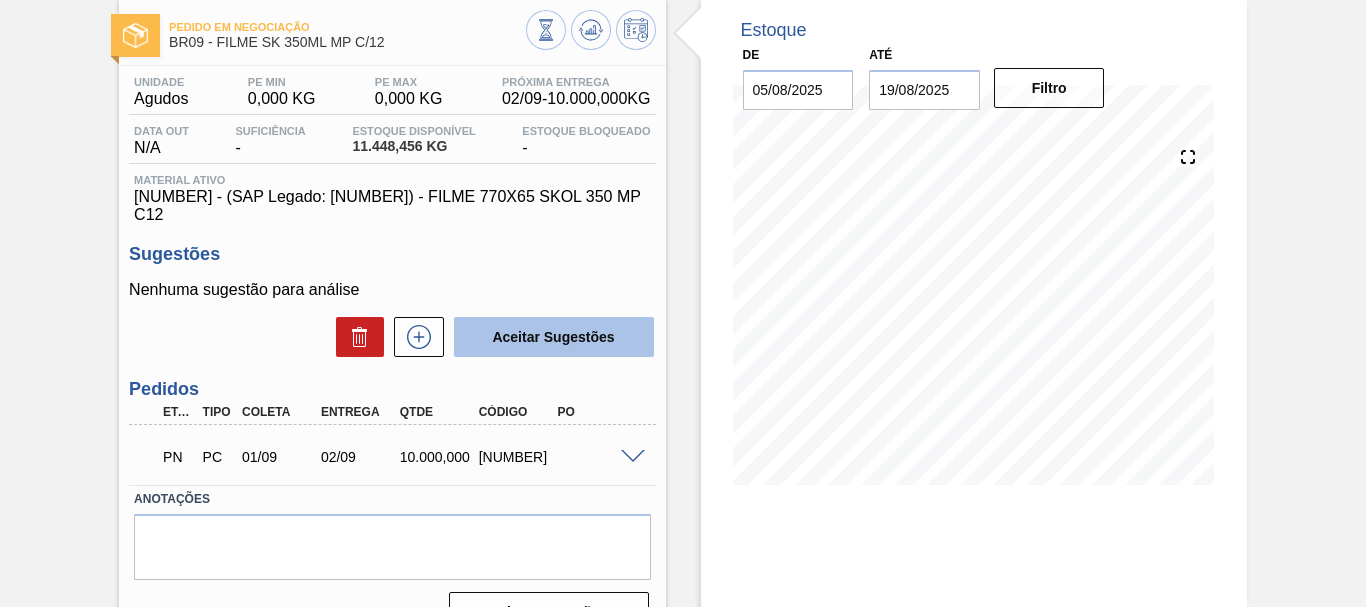 scroll, scrollTop: 253, scrollLeft: 0, axis: vertical 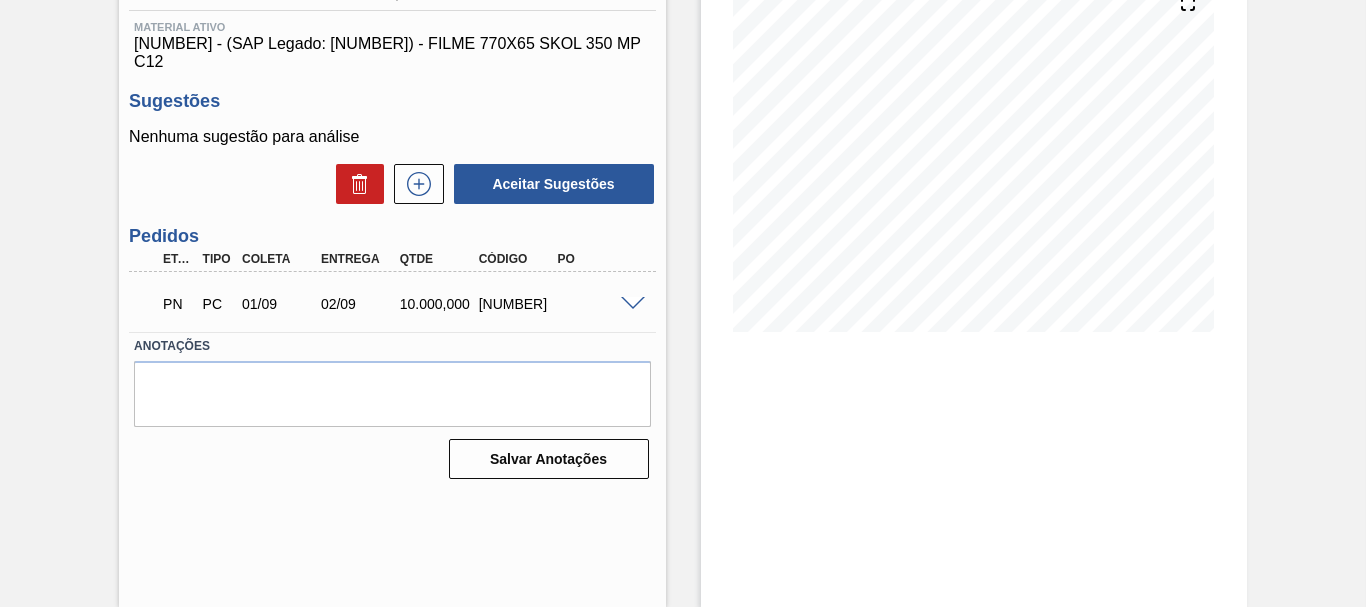 click on "PN   PC 01/09 02/09 10.000,000 [NUMBER]" at bounding box center [392, 302] 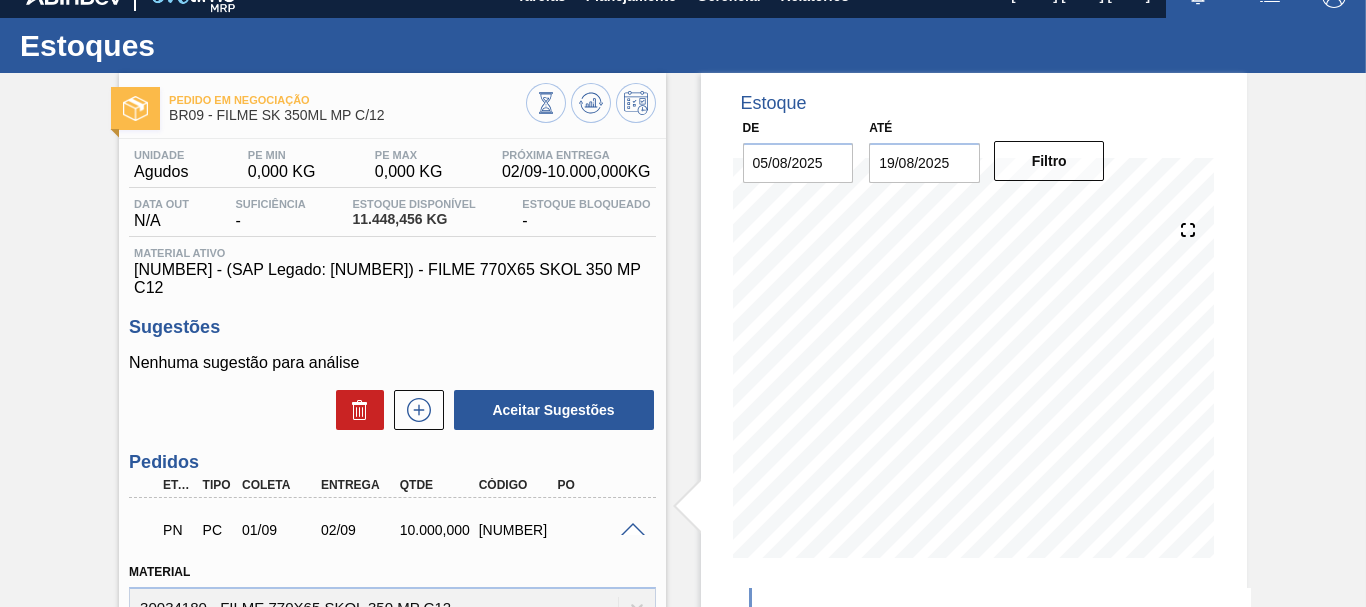 scroll, scrollTop: 127, scrollLeft: 0, axis: vertical 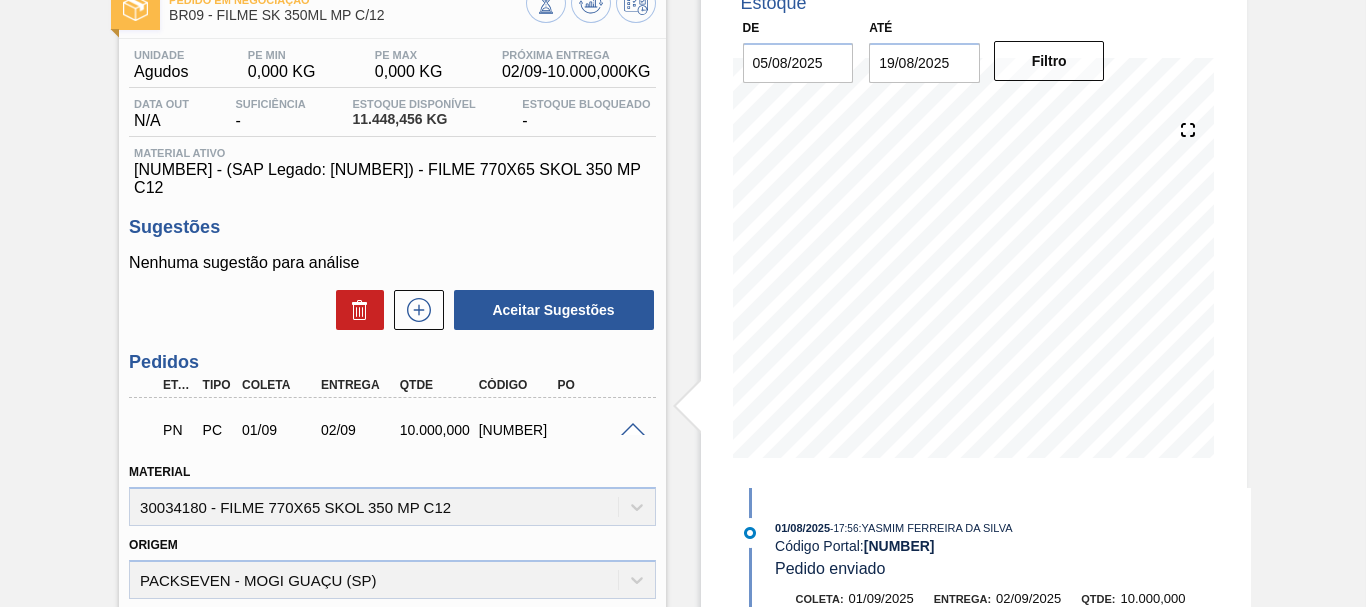 click on "PN   PC 01/09 02/09 10.000,000 [NUMBER]" at bounding box center (386, 428) 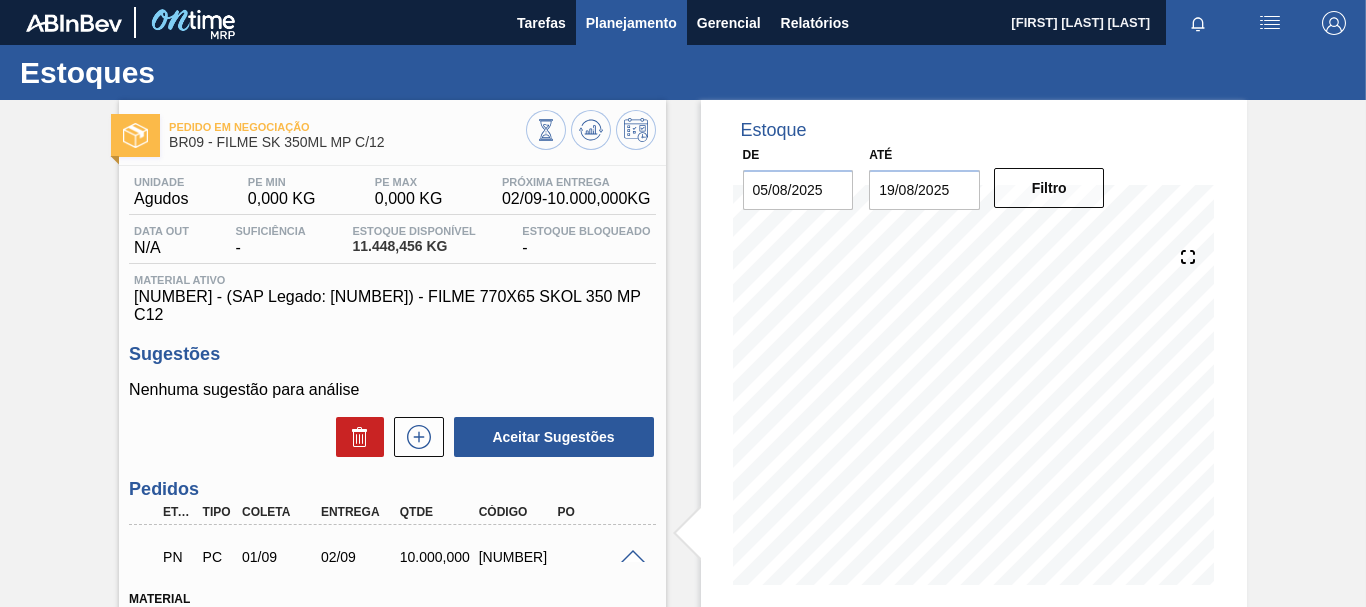 click on "Planejamento" at bounding box center (631, 23) 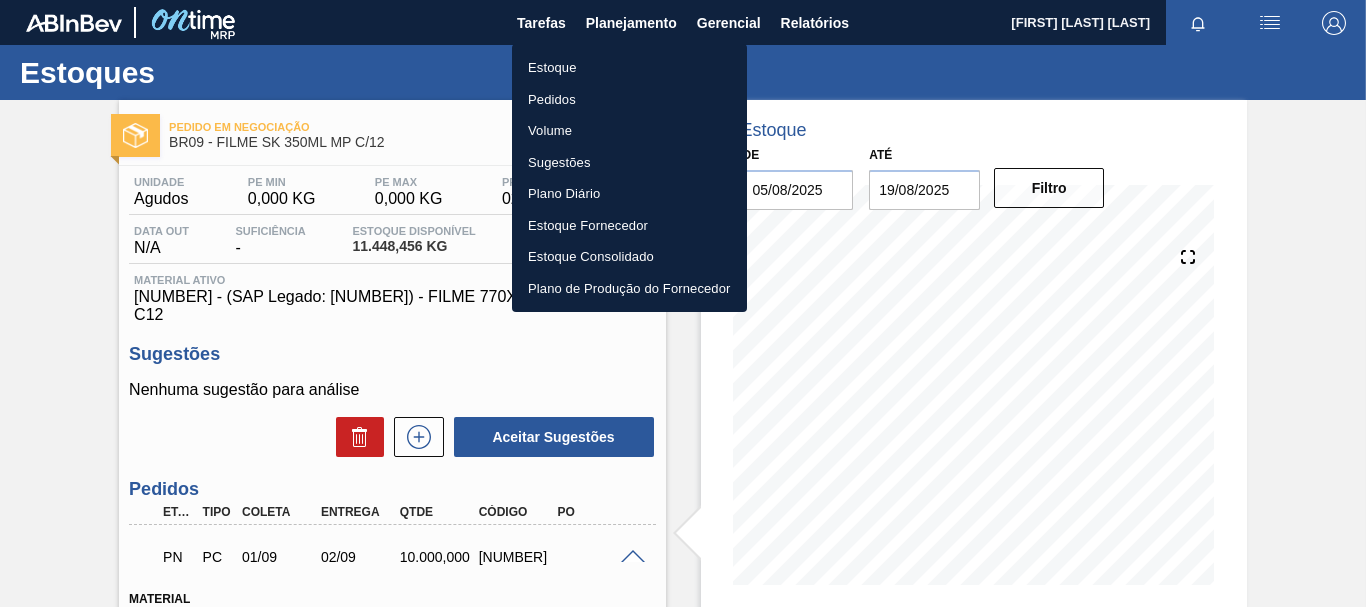 click on "Estoque" at bounding box center [629, 68] 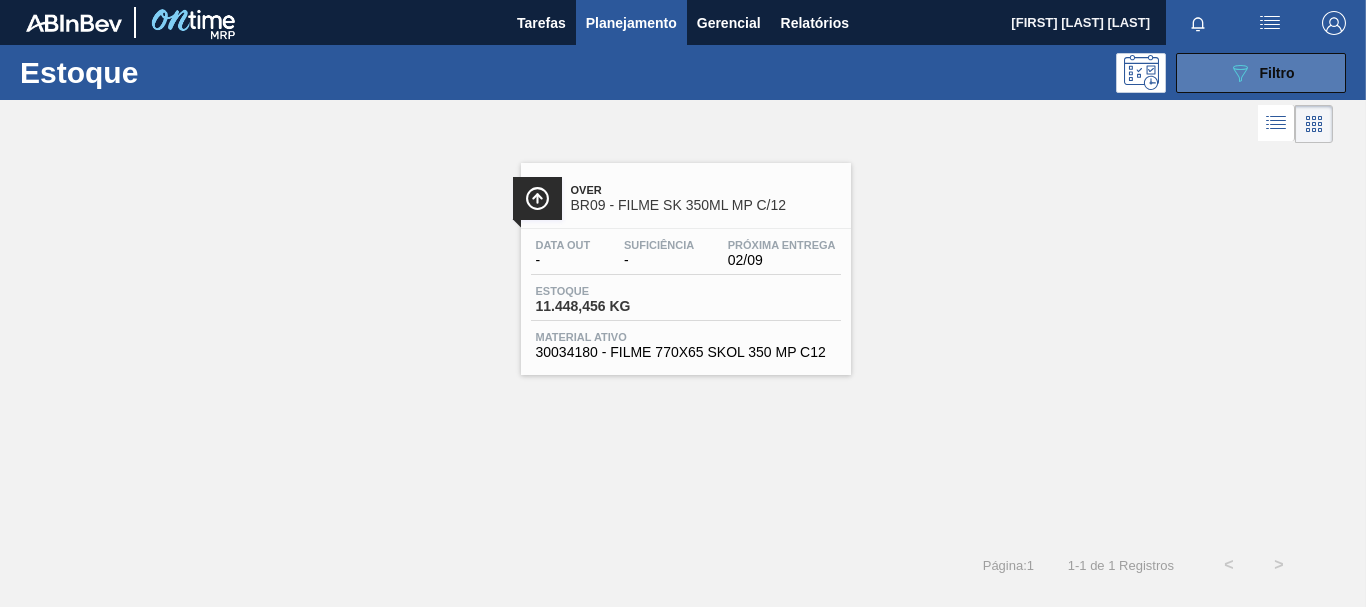 click on "089F7B8B-B2A5-4AFE-B5C0-19BA573D28AC Filtro" at bounding box center [1261, 73] 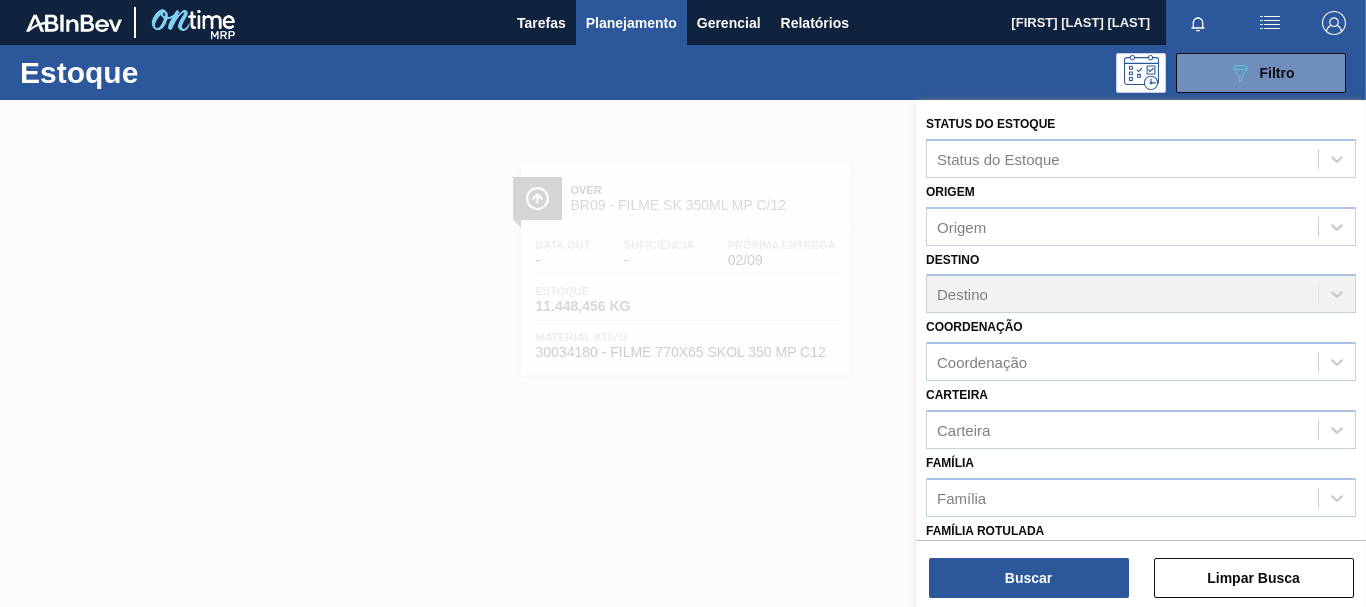 scroll, scrollTop: 353, scrollLeft: 0, axis: vertical 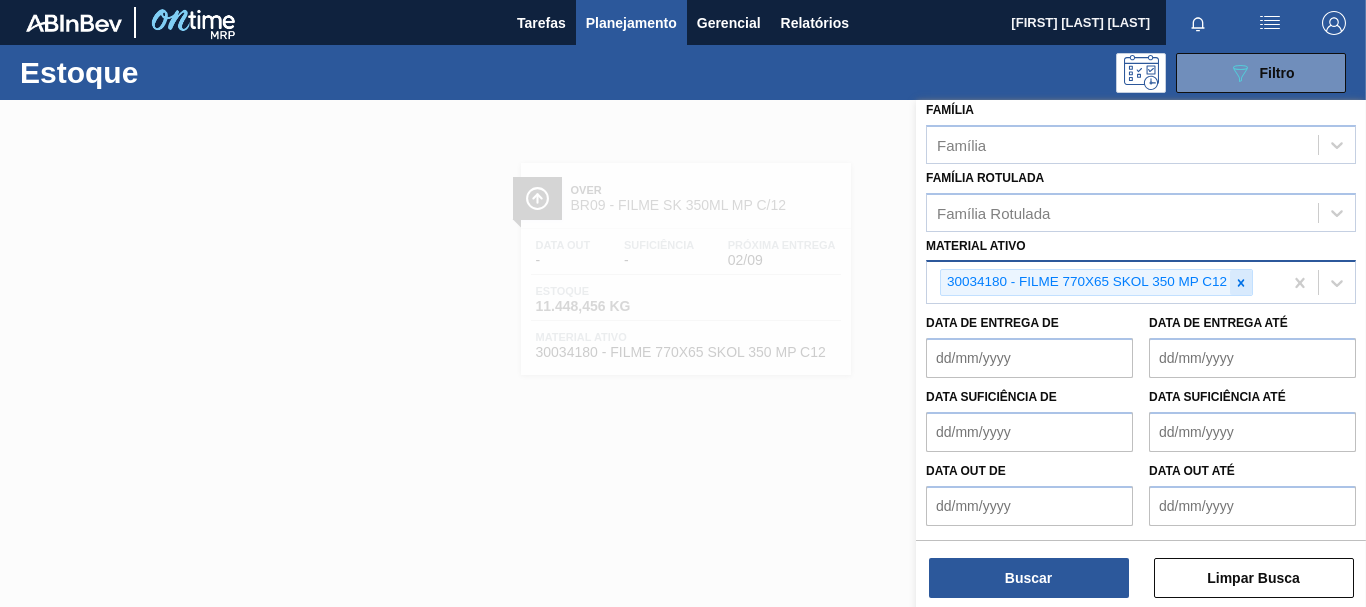 click 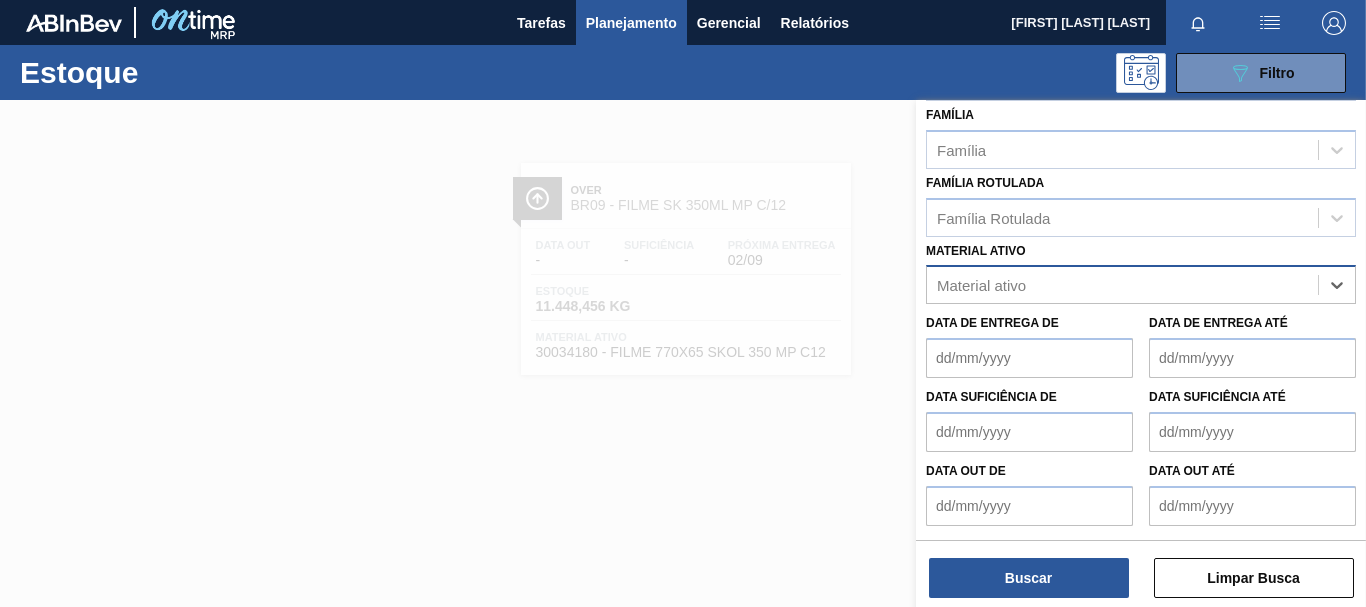 scroll, scrollTop: 348, scrollLeft: 0, axis: vertical 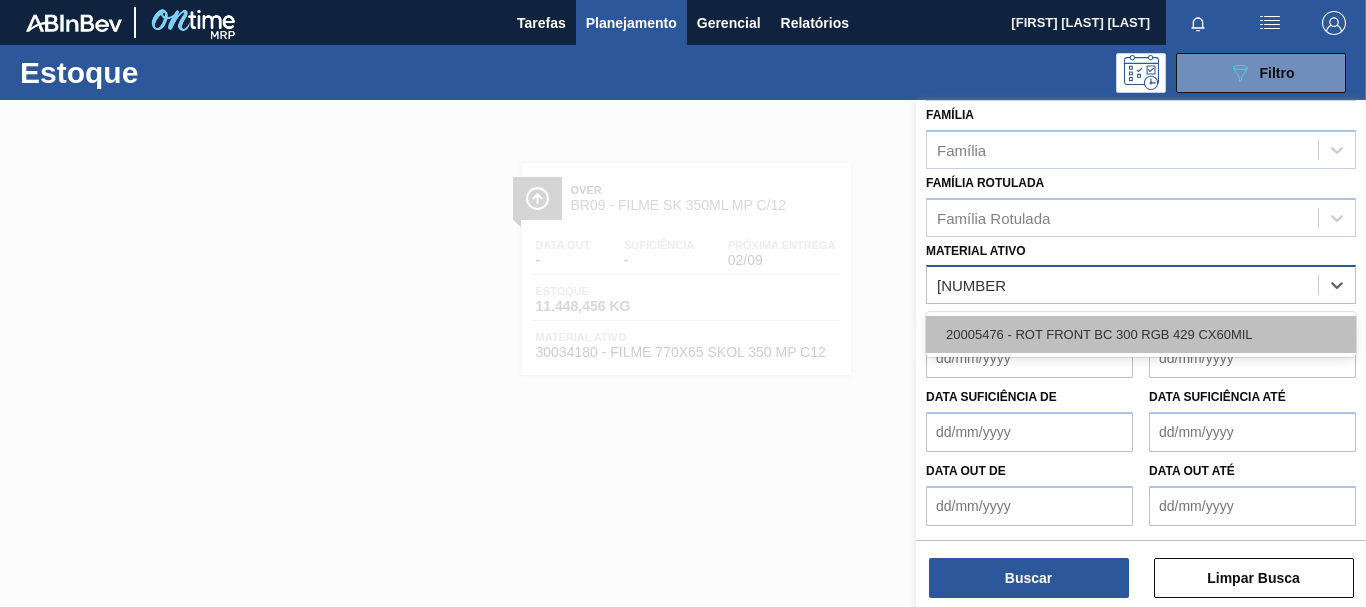 click on "20005476 - ROT FRONT BC 300 RGB 429 CX60MIL" at bounding box center (1141, 334) 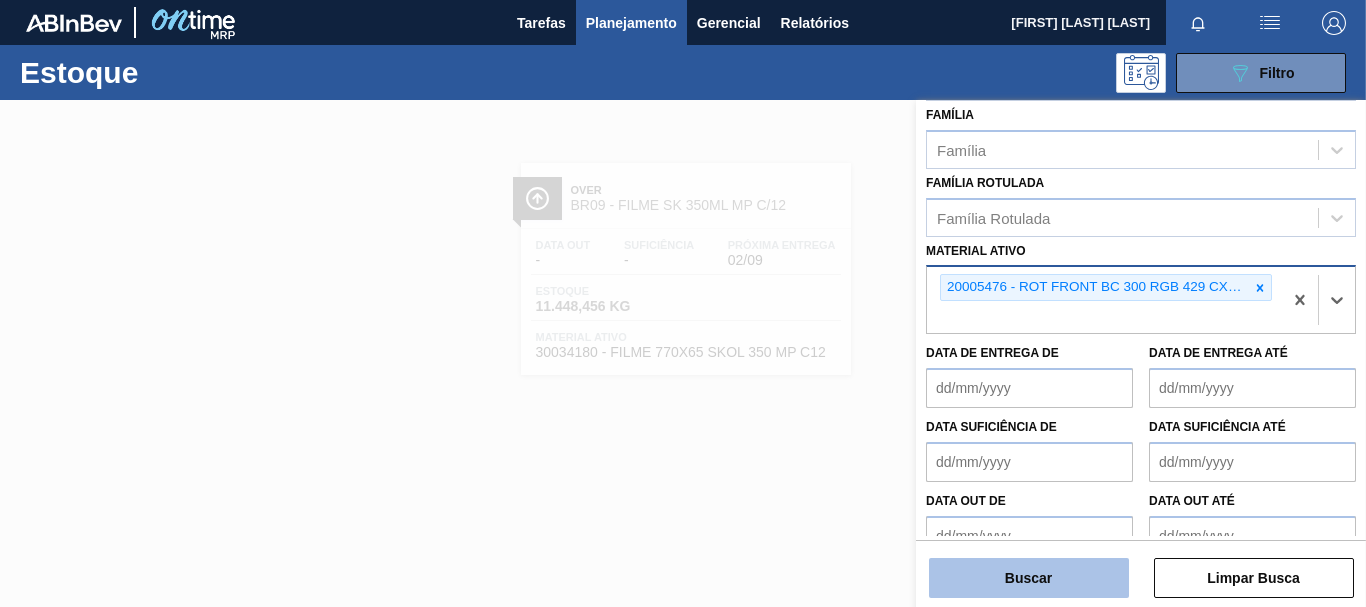 scroll, scrollTop: 353, scrollLeft: 0, axis: vertical 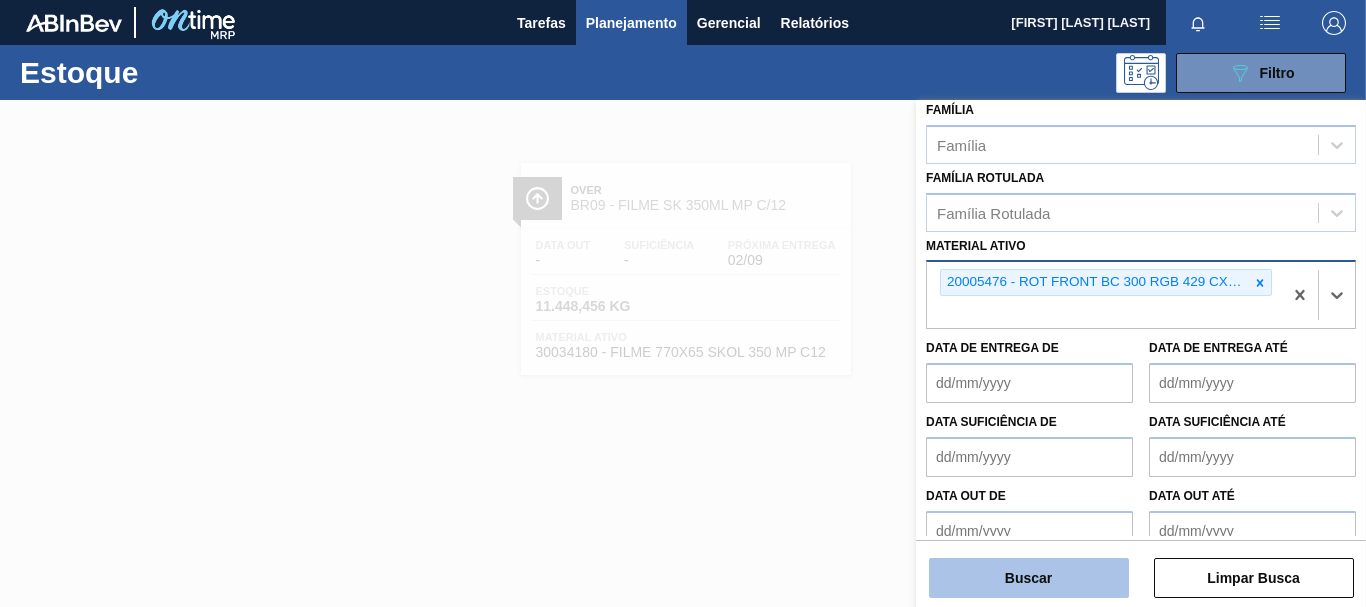 click on "Buscar" at bounding box center [1029, 578] 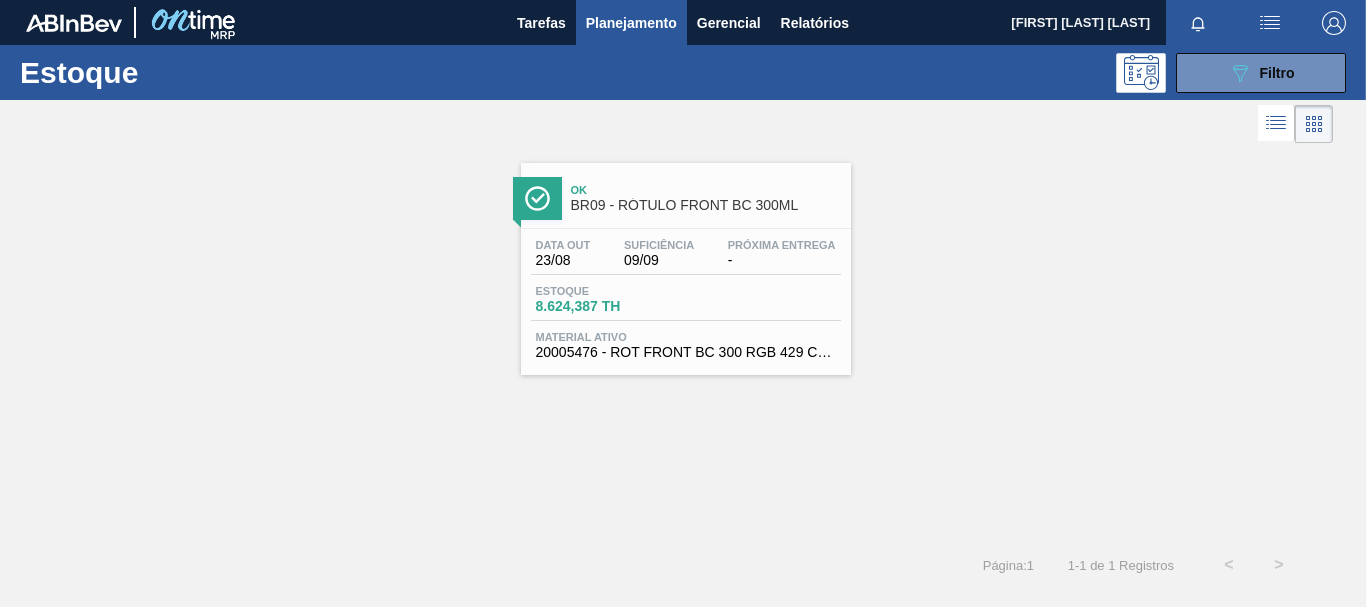 click on "Estoque 8.624,387 TH" at bounding box center (606, 299) 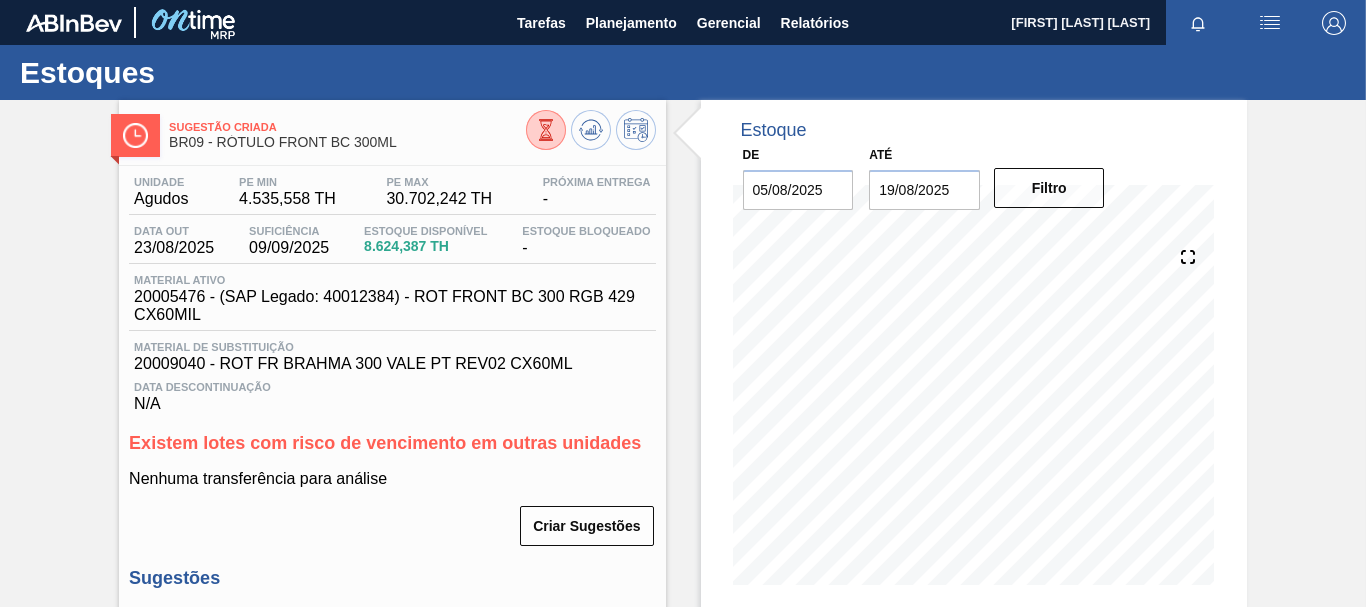 scroll, scrollTop: 300, scrollLeft: 0, axis: vertical 